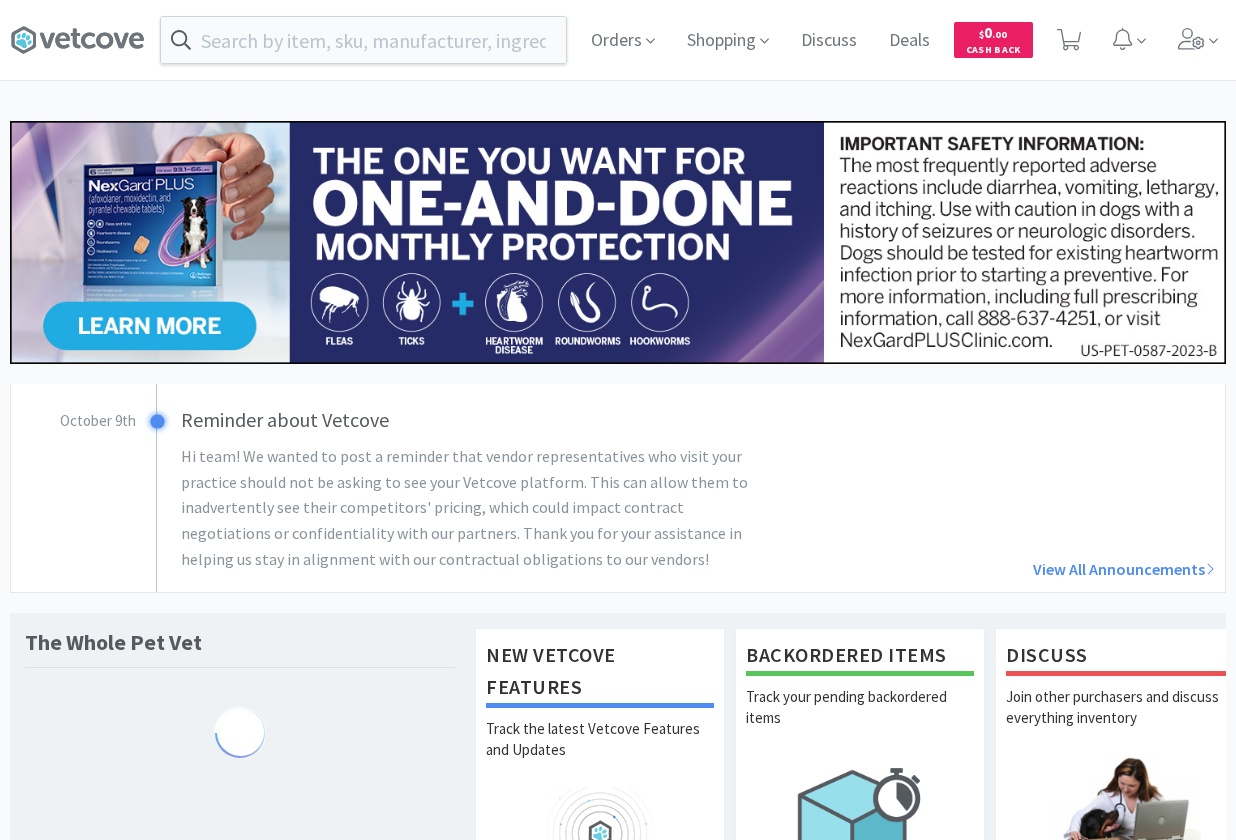 scroll, scrollTop: 0, scrollLeft: 0, axis: both 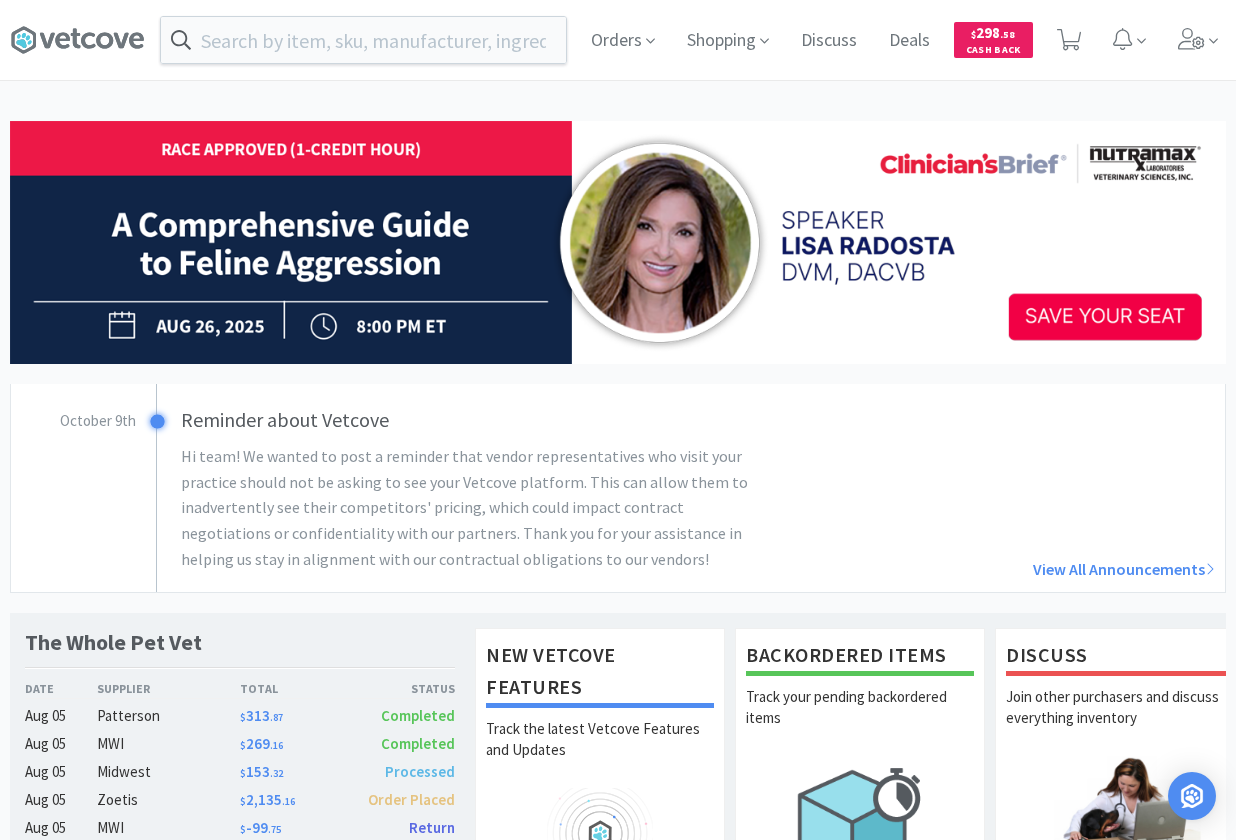click on "Cash Back October [DATE]   Reminder about Vetcove   Hi team! We wanted to post a reminder that vendor representatives who visit your practice should not be asking to see your Vetcove platform. This can allow them to inadvertently see their competitors' pricing, which could impact contract negotiations or confidentiality with our partners. Thank you for your assistance in helping us stay in alignment with our contractual obligations to our vendors!
View All Announcements   The Whole Pet Vet Date Supplier Total Status Aug 05 Patterson $ 313 . 87 Completed Aug 05 MWI $ 269 . 16 Completed Aug 05 Midwest $ 153 . 32 Processed Aug 05 Zoetis $ 2,135 . 16 Order Placed Aug 05 MWI $ -99 . 75 Return New Vetcove Features Track the latest Vetcove Features and Updates Backordered Items Track your pending backordered items Discuss Join other purchasers and discuss everything inventory Promotions View promotions across all of your suppliers Free Samples Lists Analytics" at bounding box center [618, 905] 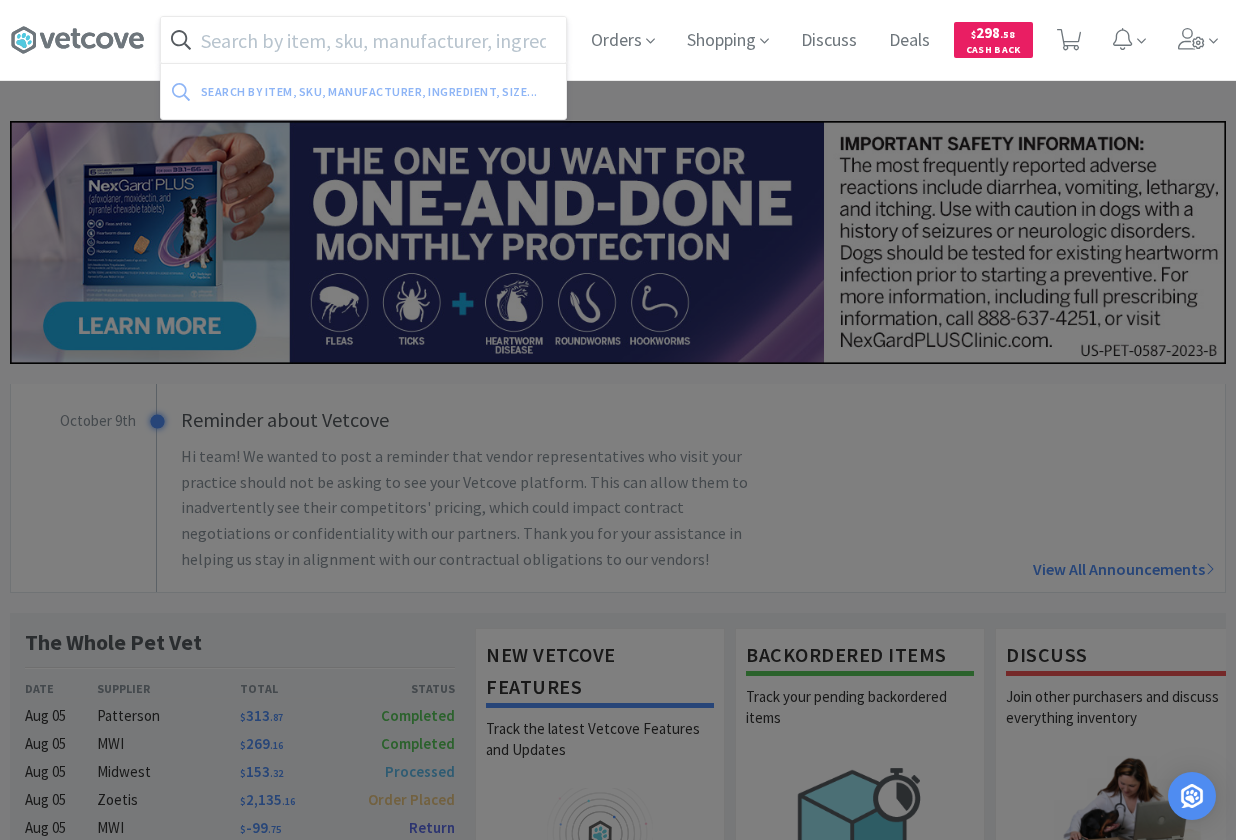 click at bounding box center (363, 40) 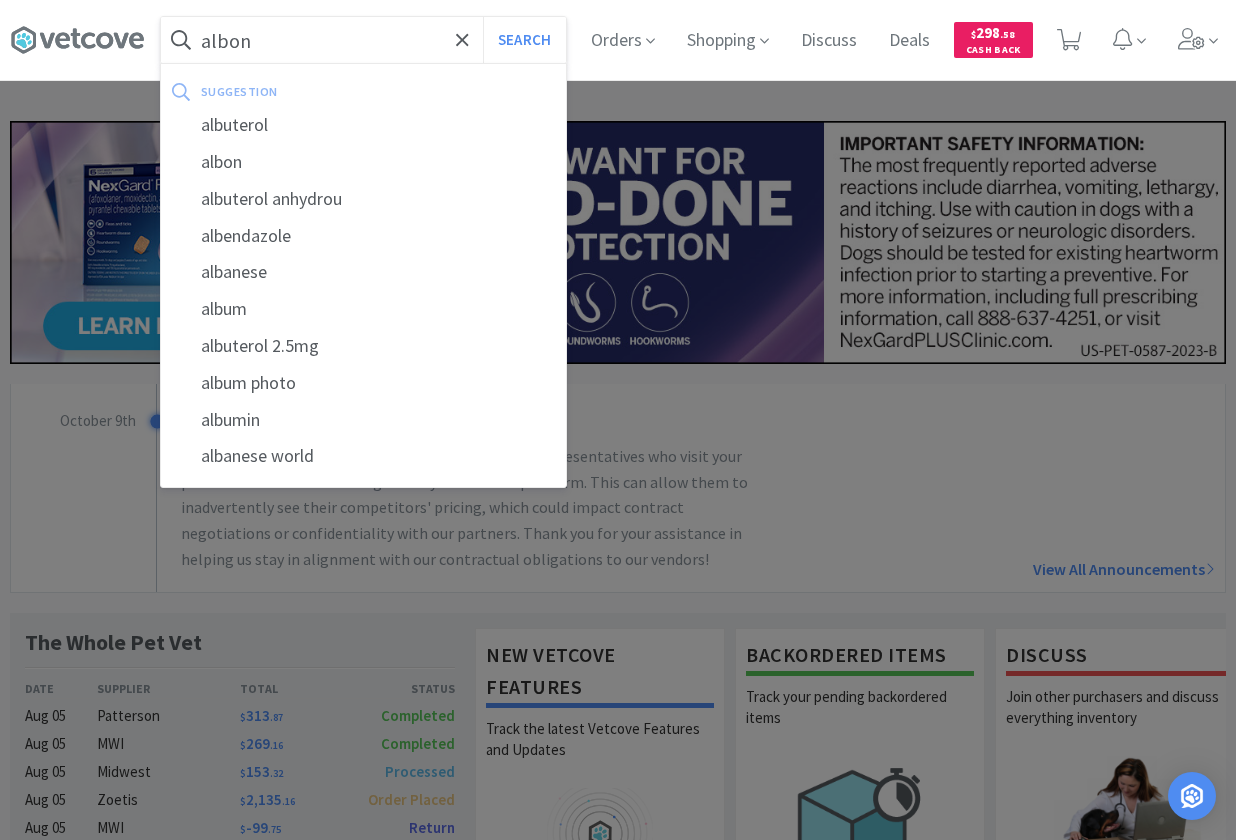 type on "albon" 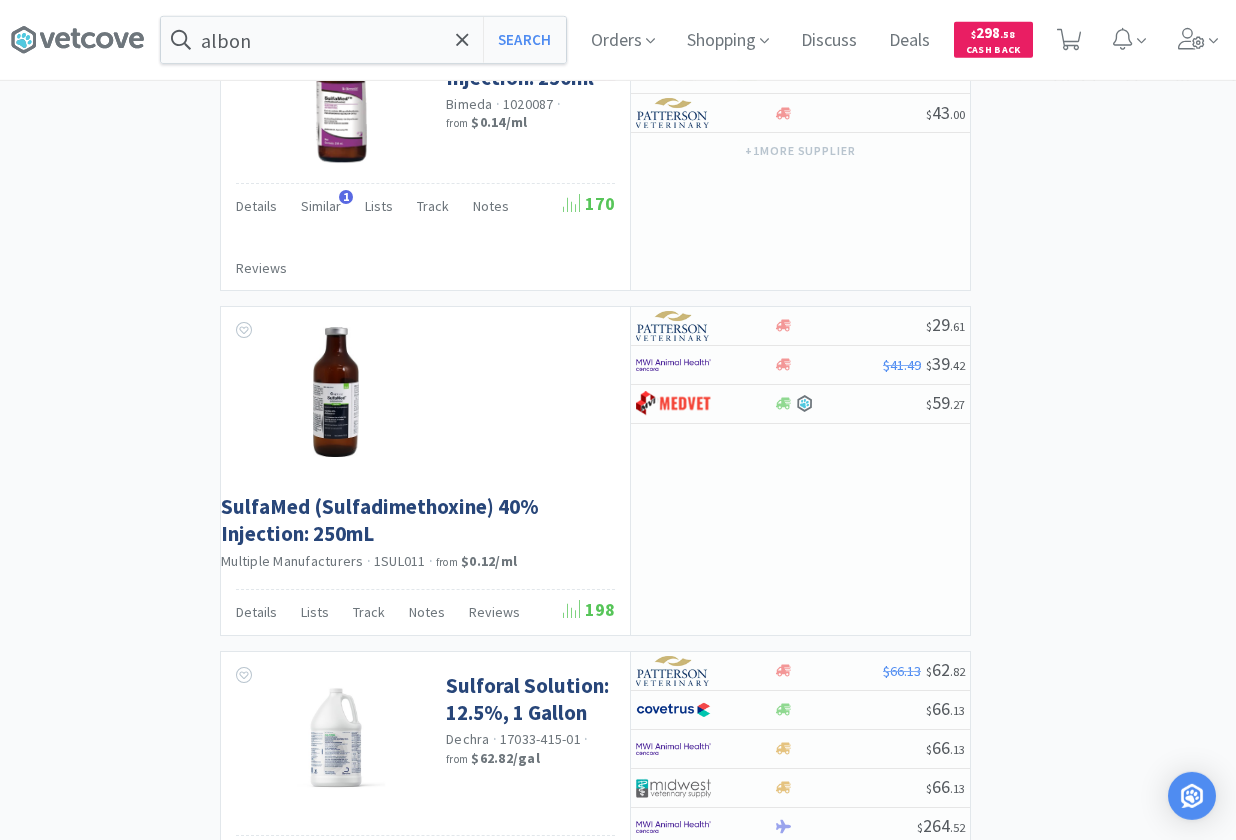 scroll, scrollTop: 4386, scrollLeft: 0, axis: vertical 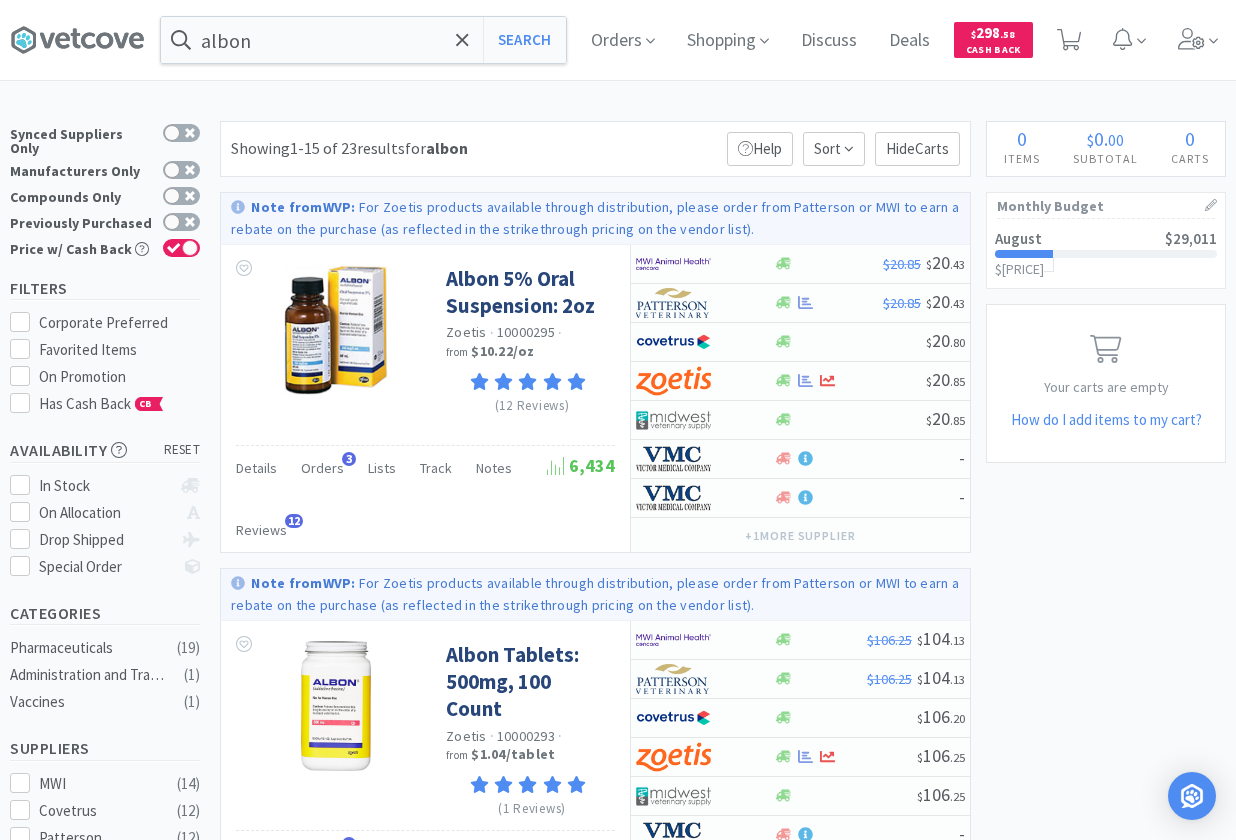 drag, startPoint x: 1098, startPoint y: 669, endPoint x: 1063, endPoint y: 235, distance: 435.409 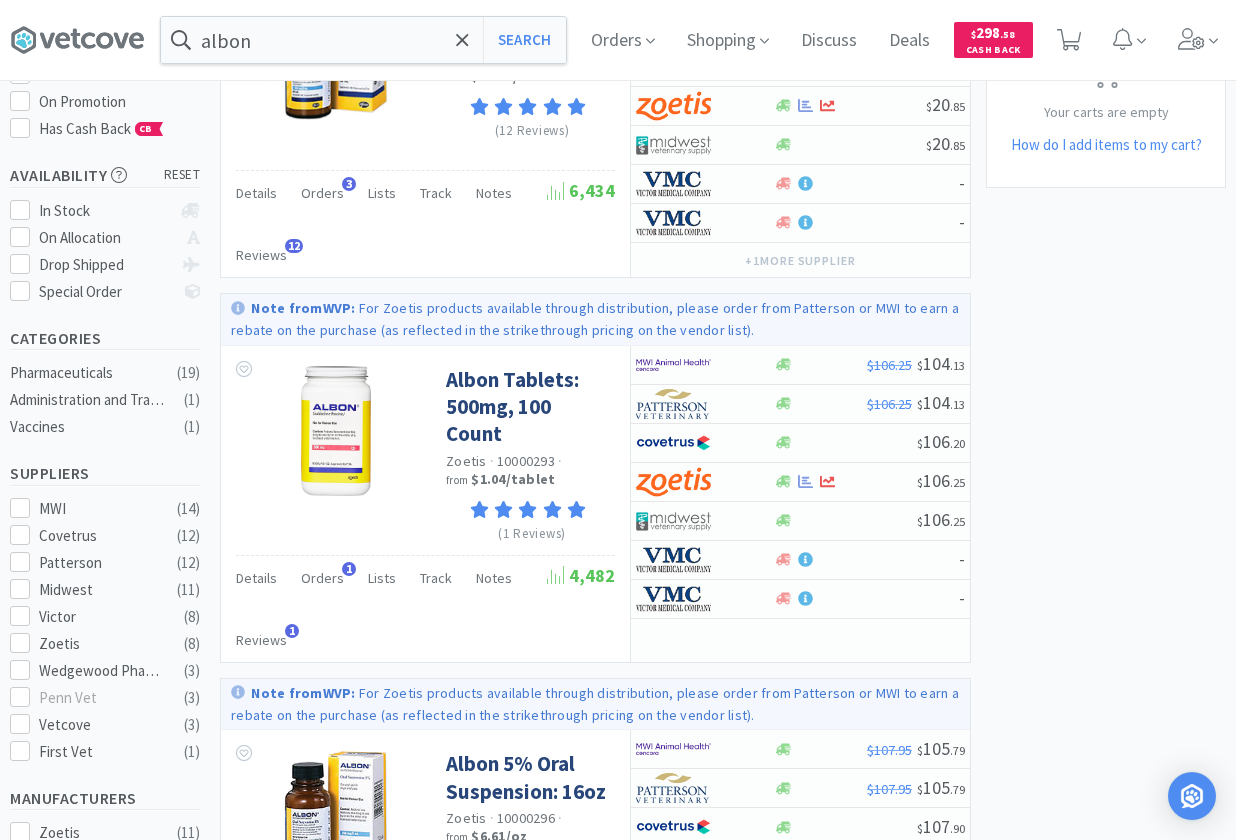 scroll, scrollTop: 306, scrollLeft: 0, axis: vertical 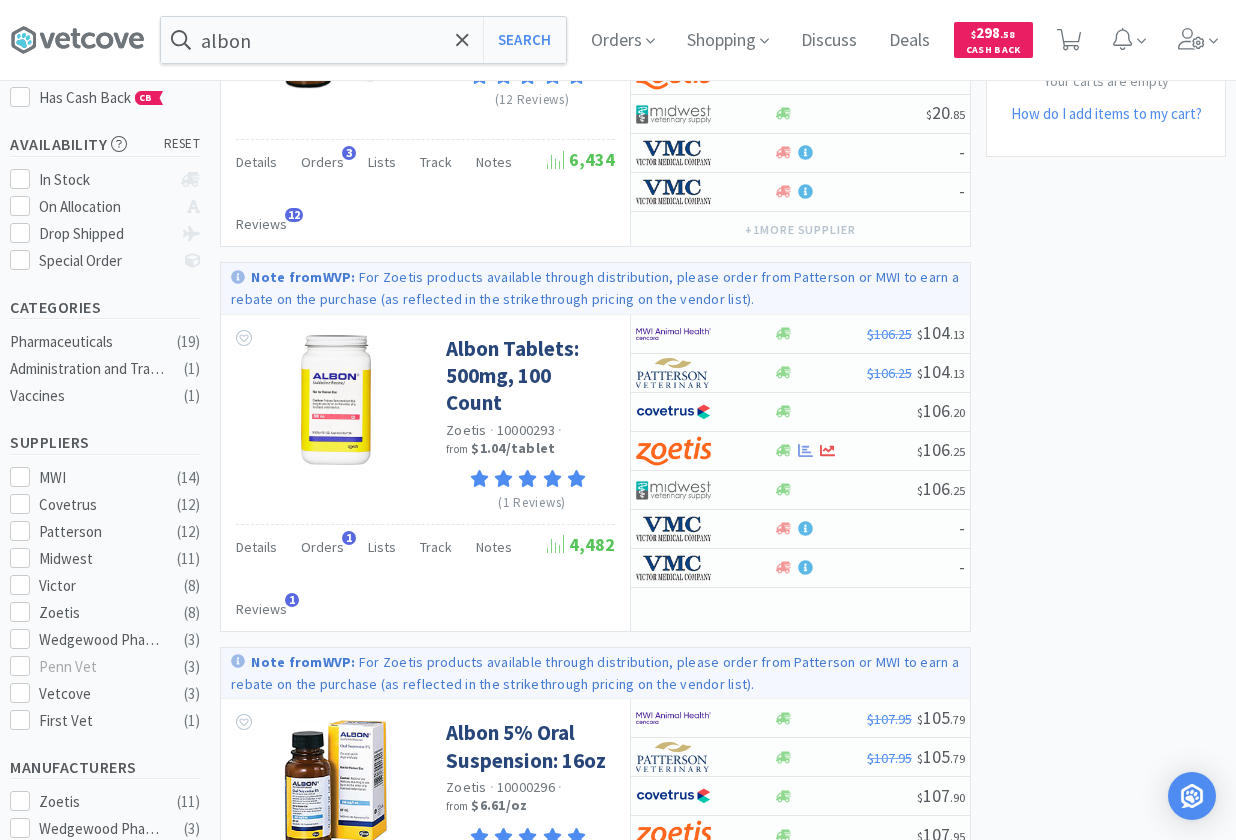 click on "Note from  WVP :
Albon 5% Oral Suspension: 2oz Zoetis · 10000295 · from     $10.22 / oz   (12 Reviews)" at bounding box center (618, 2423) 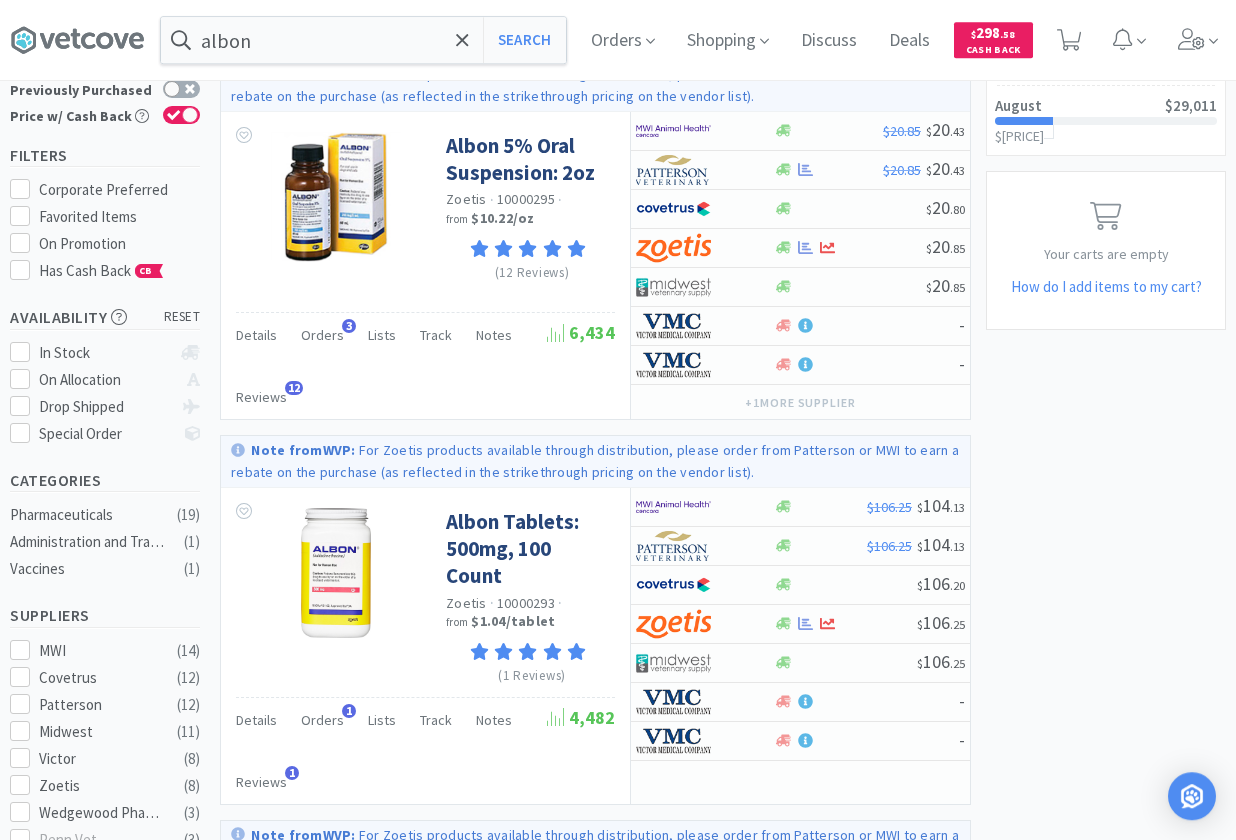 scroll, scrollTop: 0, scrollLeft: 0, axis: both 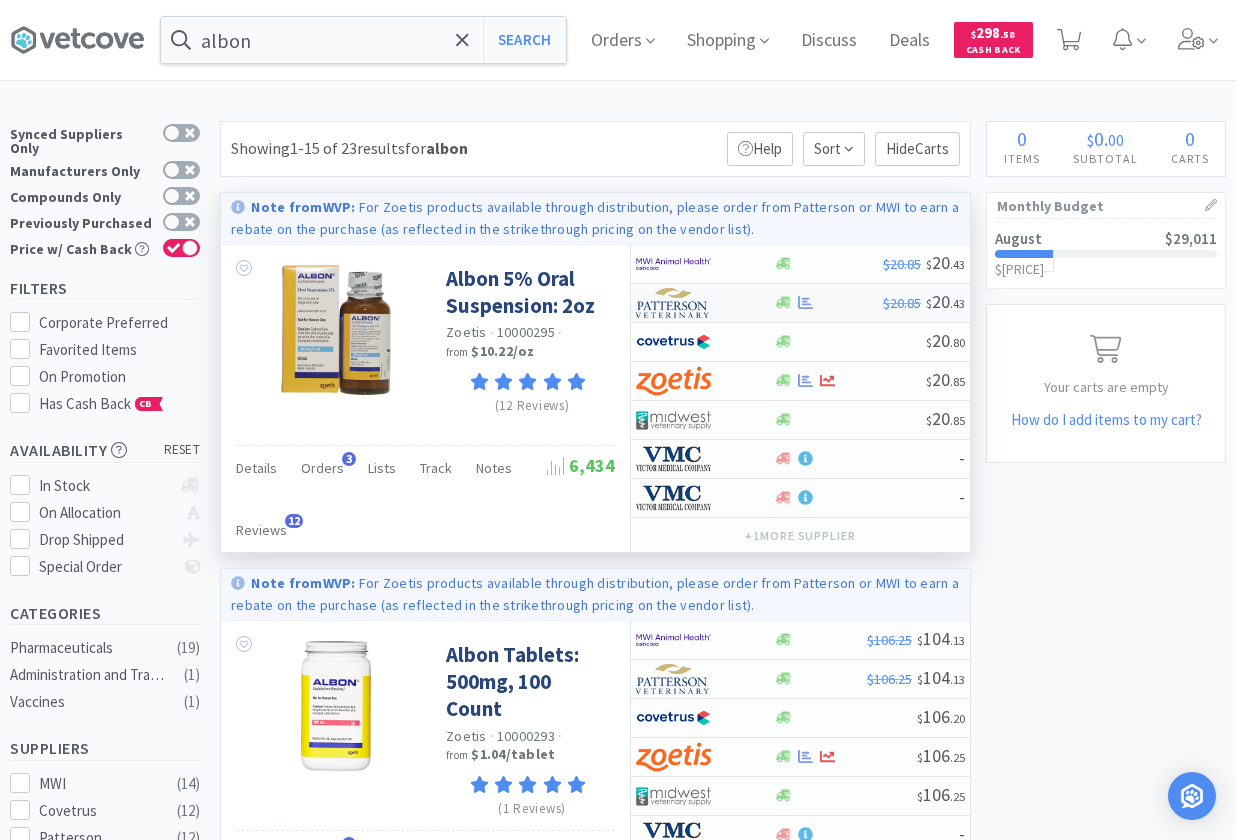 click on "$20.85 $ 20 . 43" at bounding box center [800, 303] 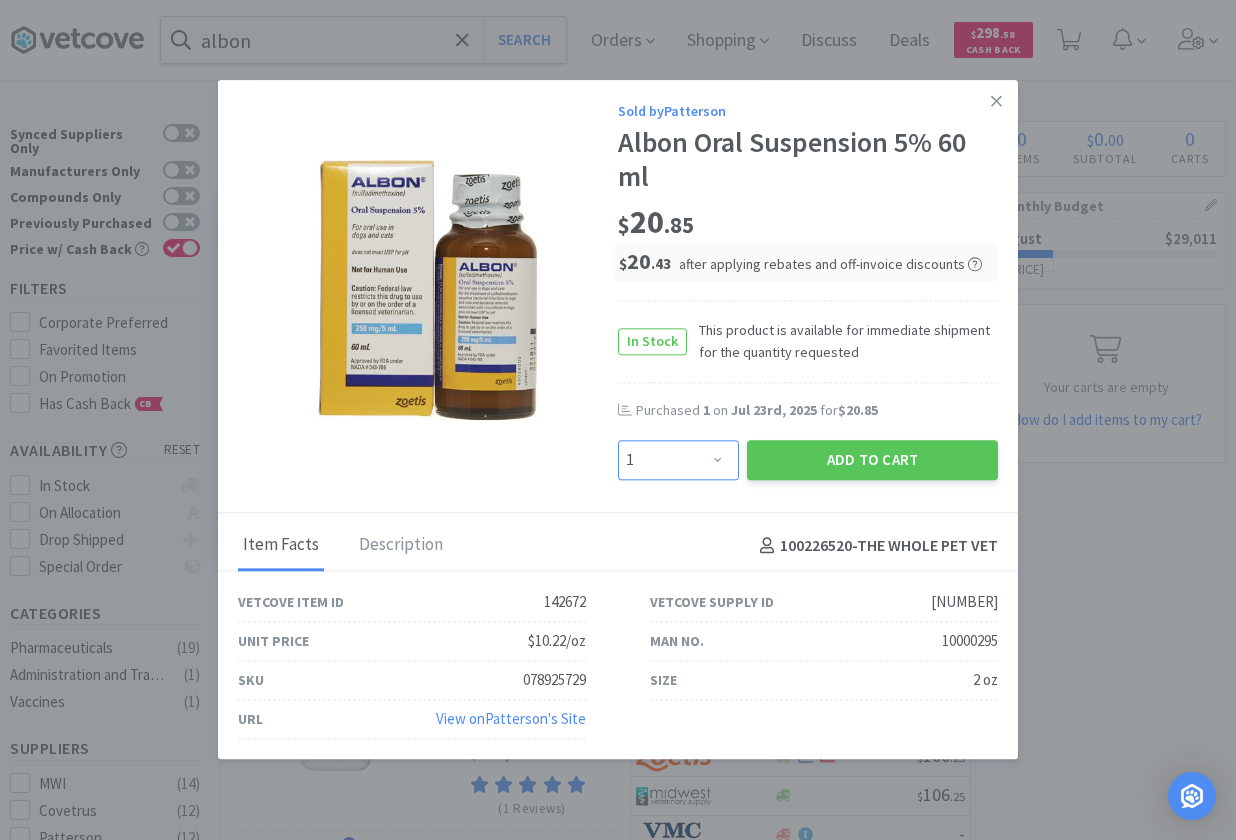 click on "Enter Quantity 1 2 3 4 5 6 7 8 9 10 11 12 13 14 15 16 17 18 19 20 Enter Quantity" at bounding box center (678, 460) 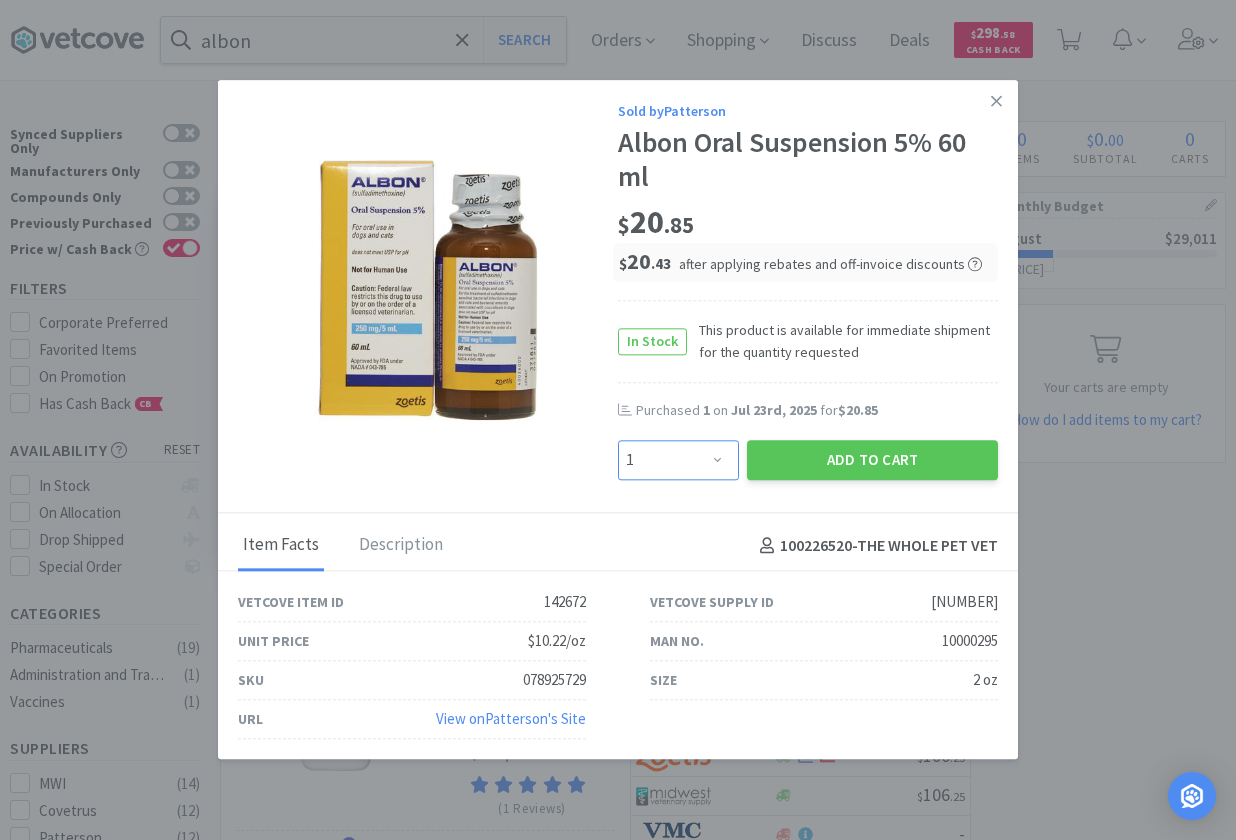select on "4" 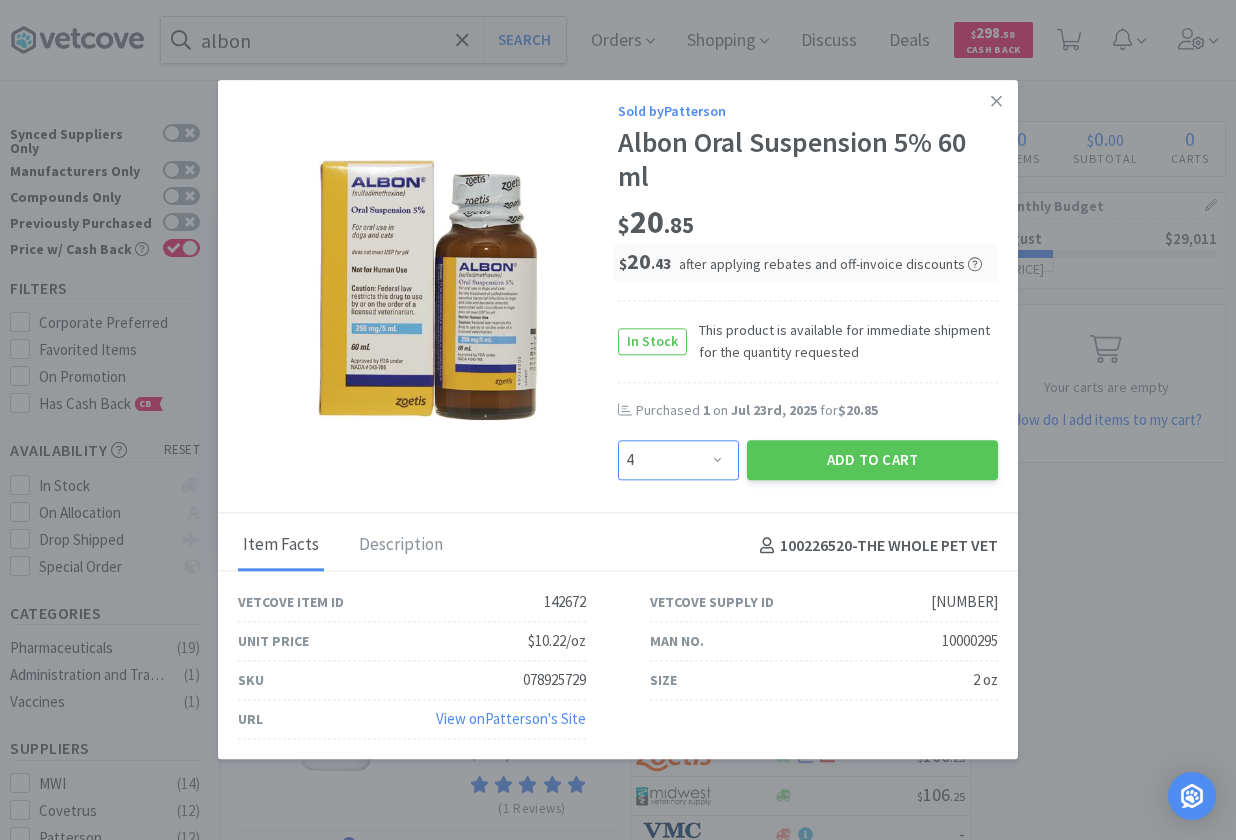 click on "4" at bounding box center [0, 0] 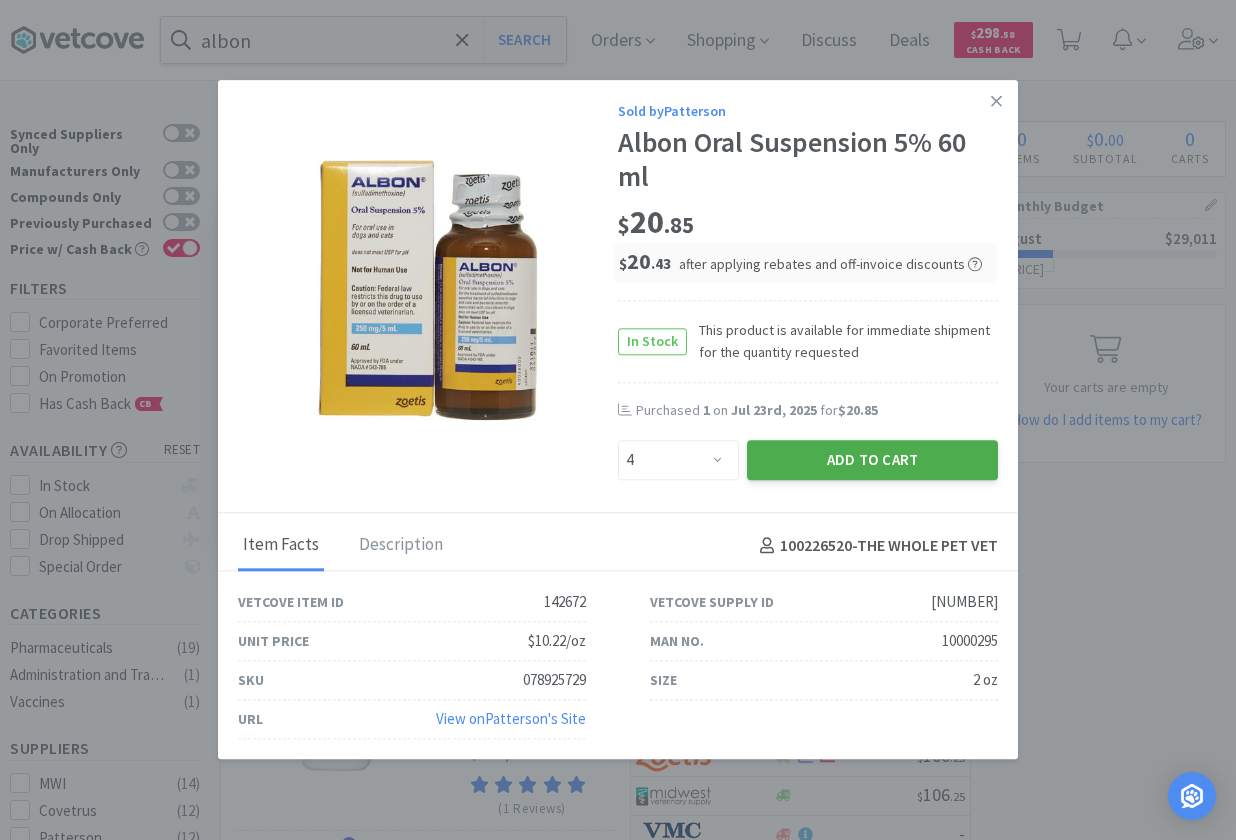 click on "Add to Cart" at bounding box center (872, 460) 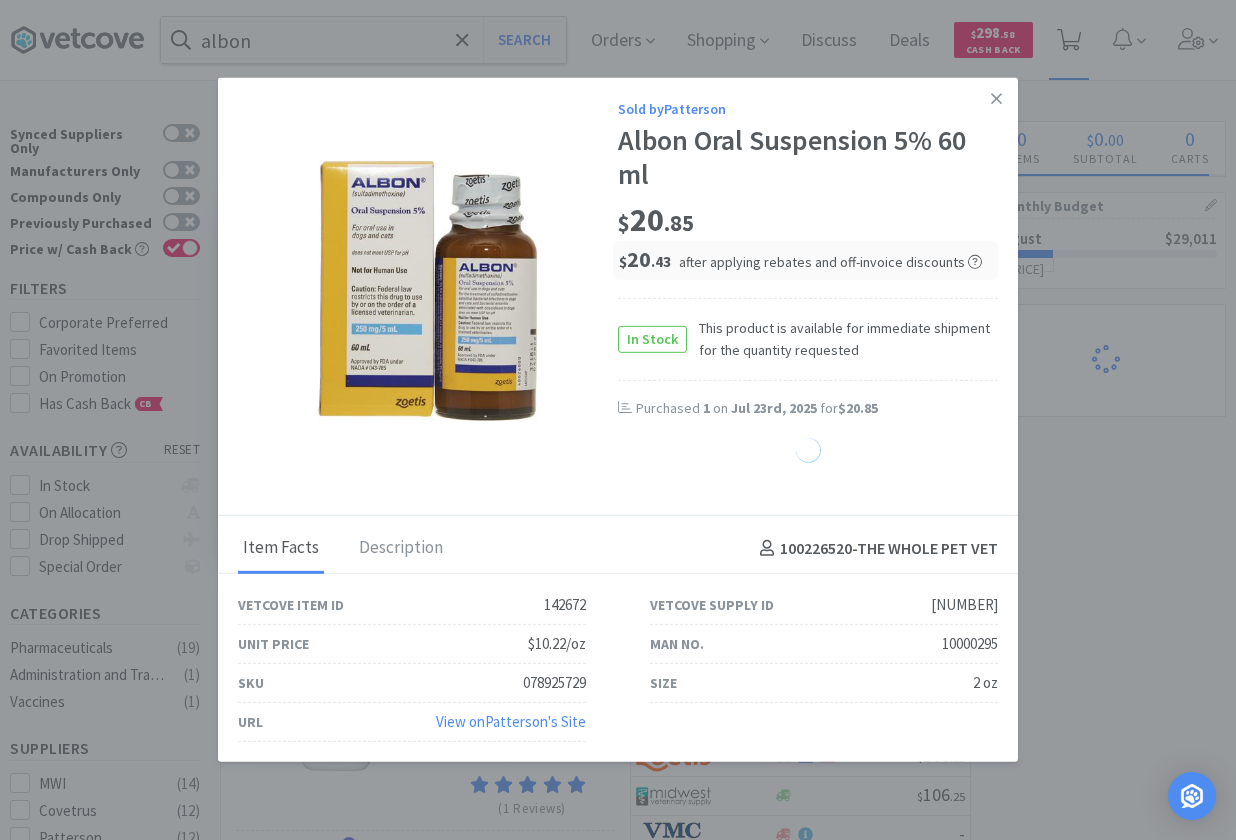 select on "4" 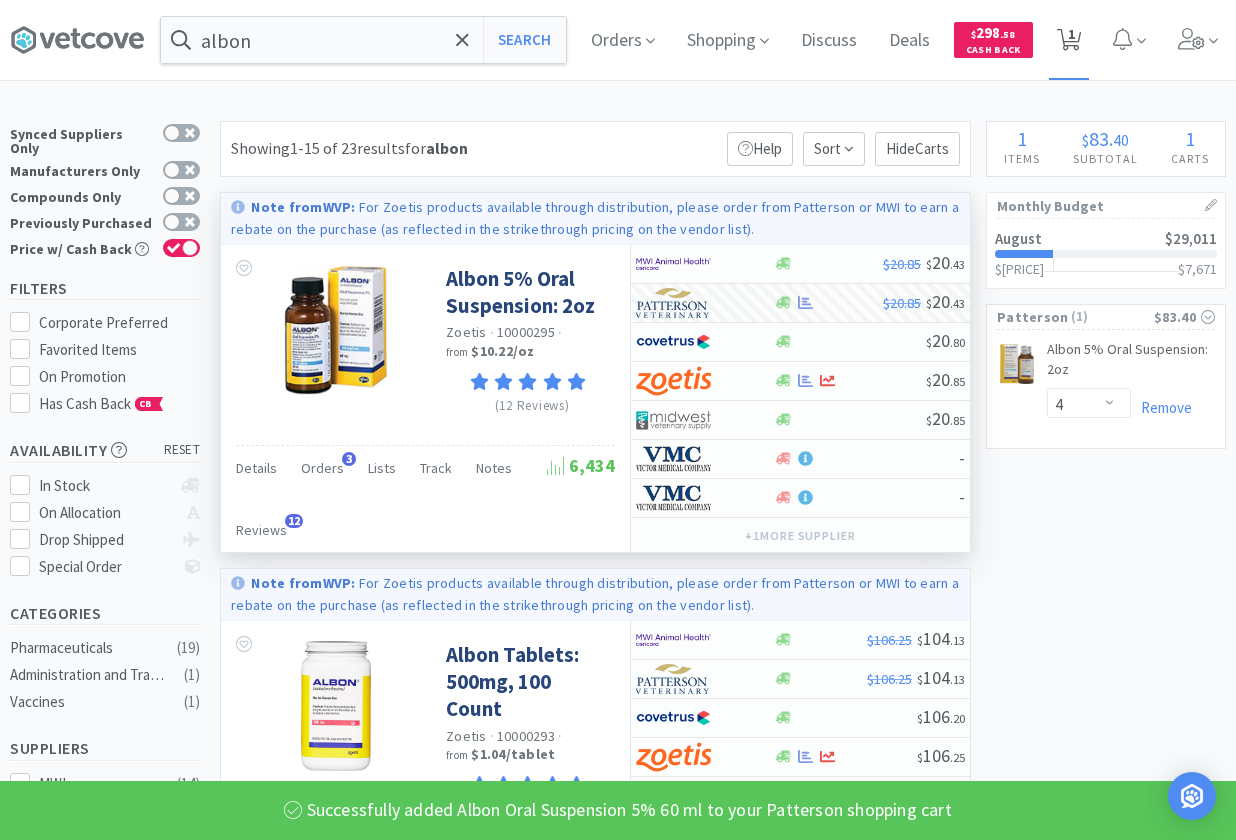 click on "1" at bounding box center (1069, 40) 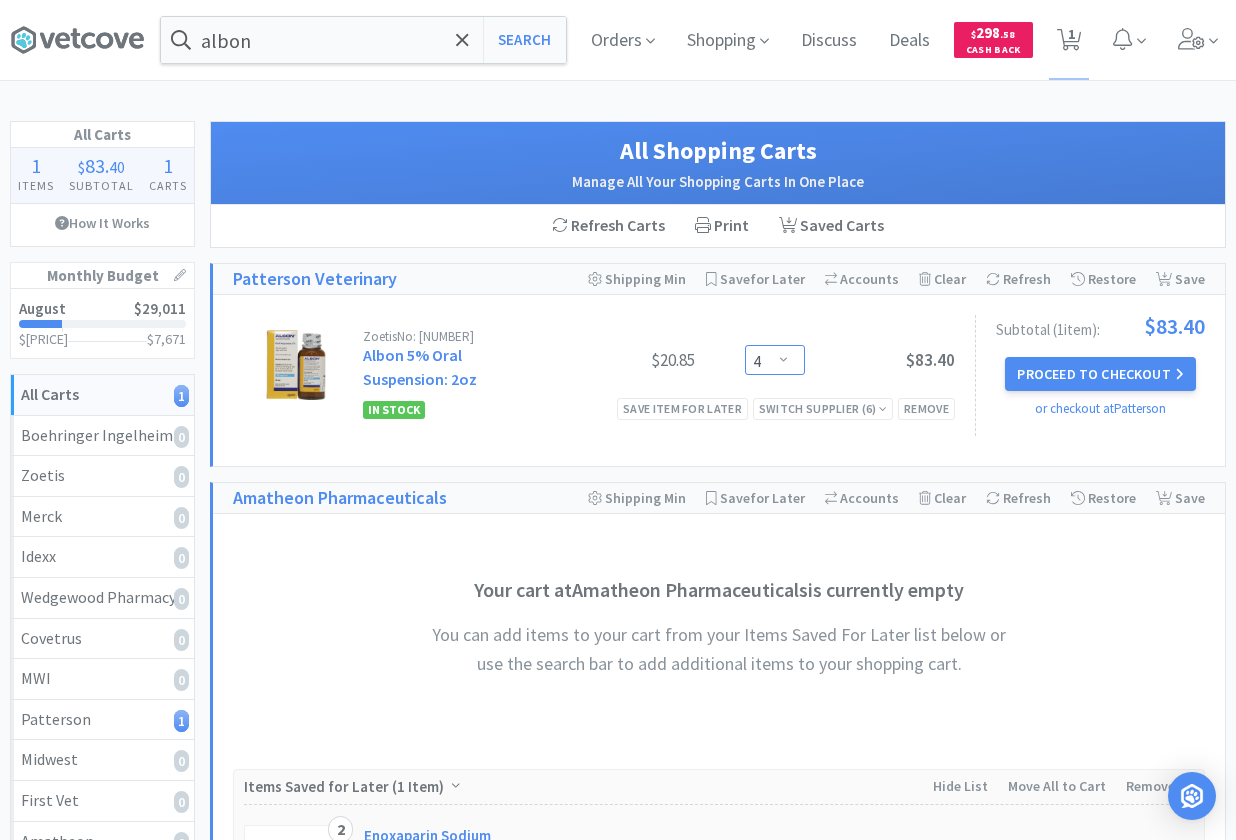 click on "Enter Quantity 1 2 3 4 5 6 7 8 9 10 11 12 13 14 15 16 17 18 19 20 Enter Quantity" at bounding box center (775, 360) 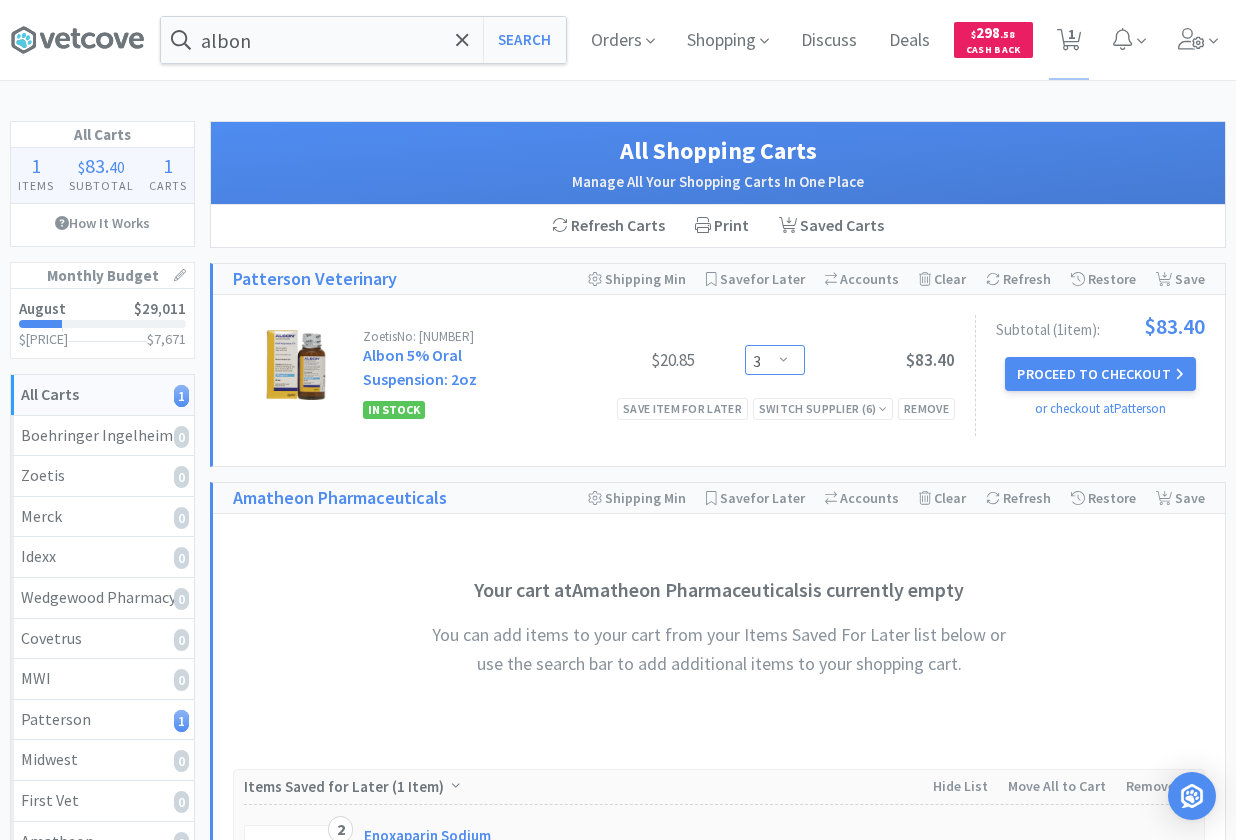 click on "3" at bounding box center [0, 0] 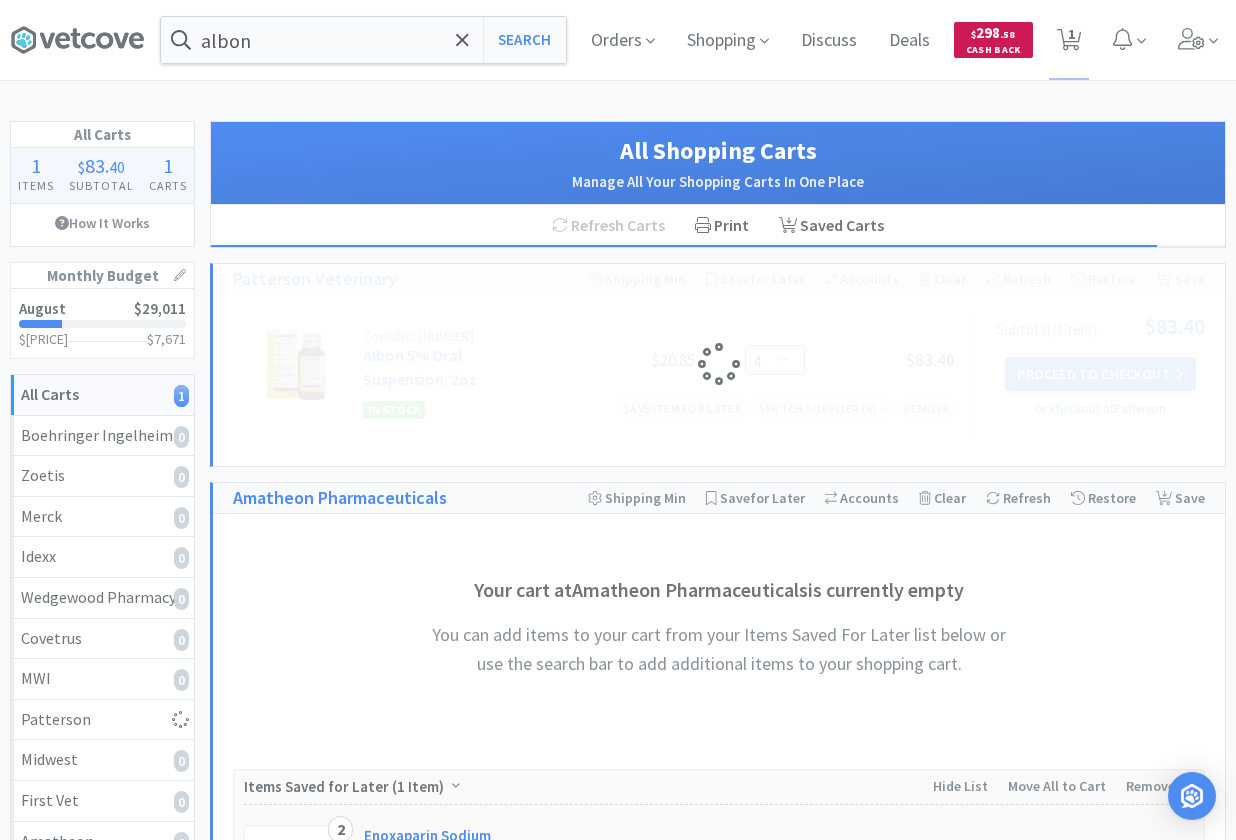 select on "3" 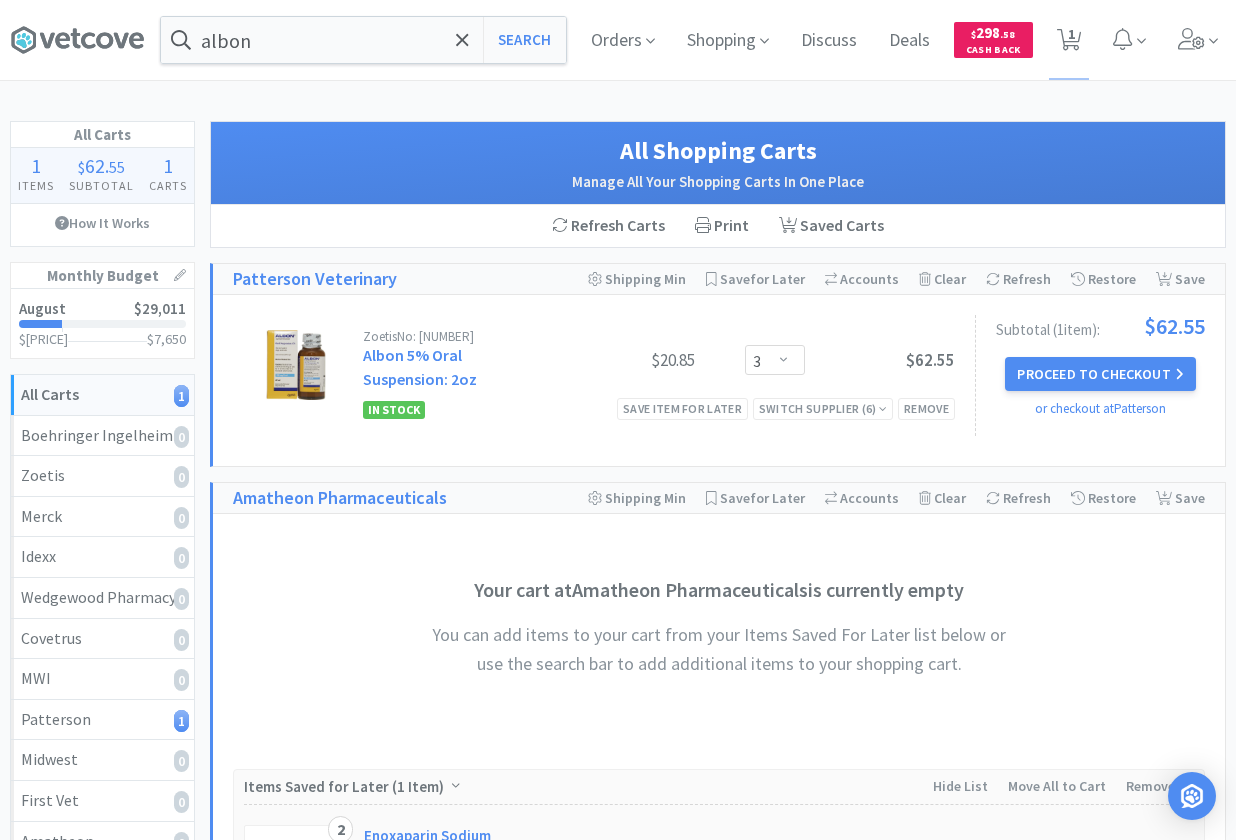 click on "Orders Shopping Discuss Discuss Deals Deals $ 298 . 58 Cash Back 1 1" at bounding box center (900, 40) 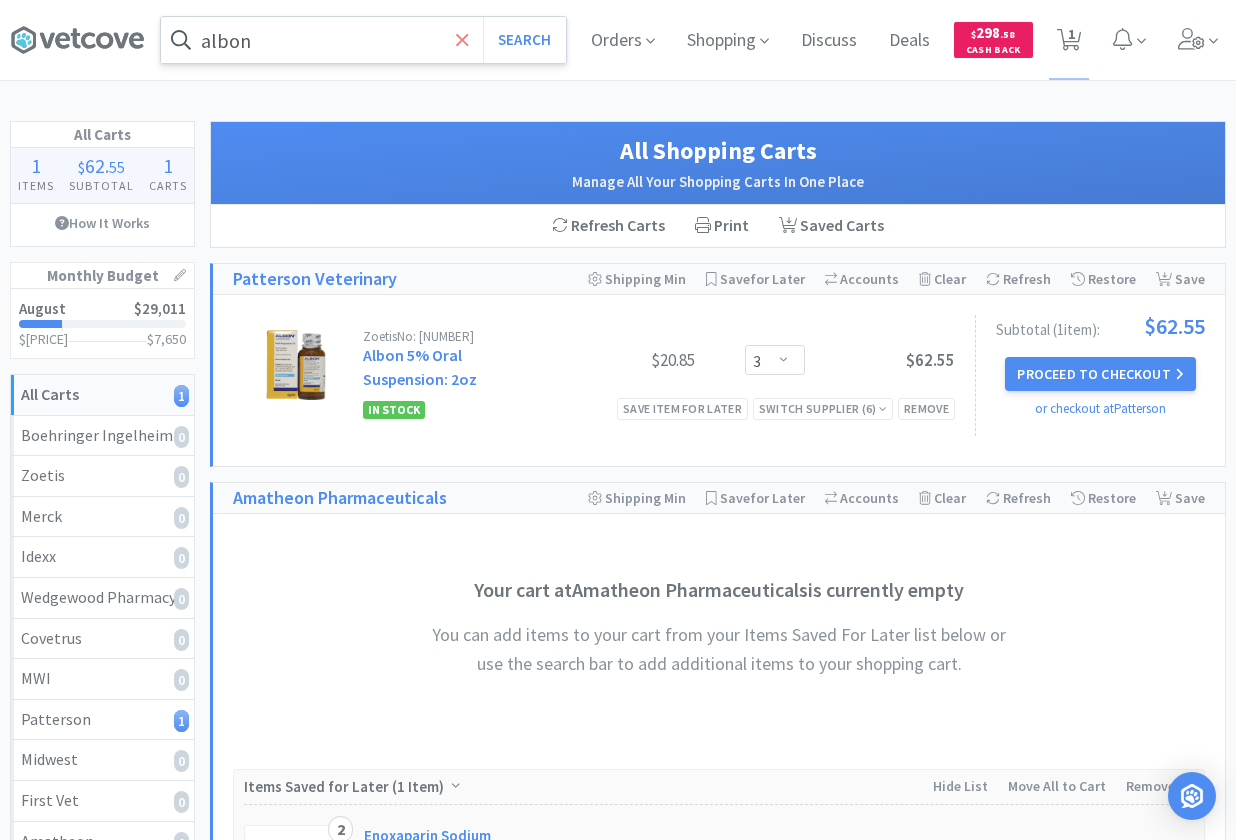 click at bounding box center (462, 40) 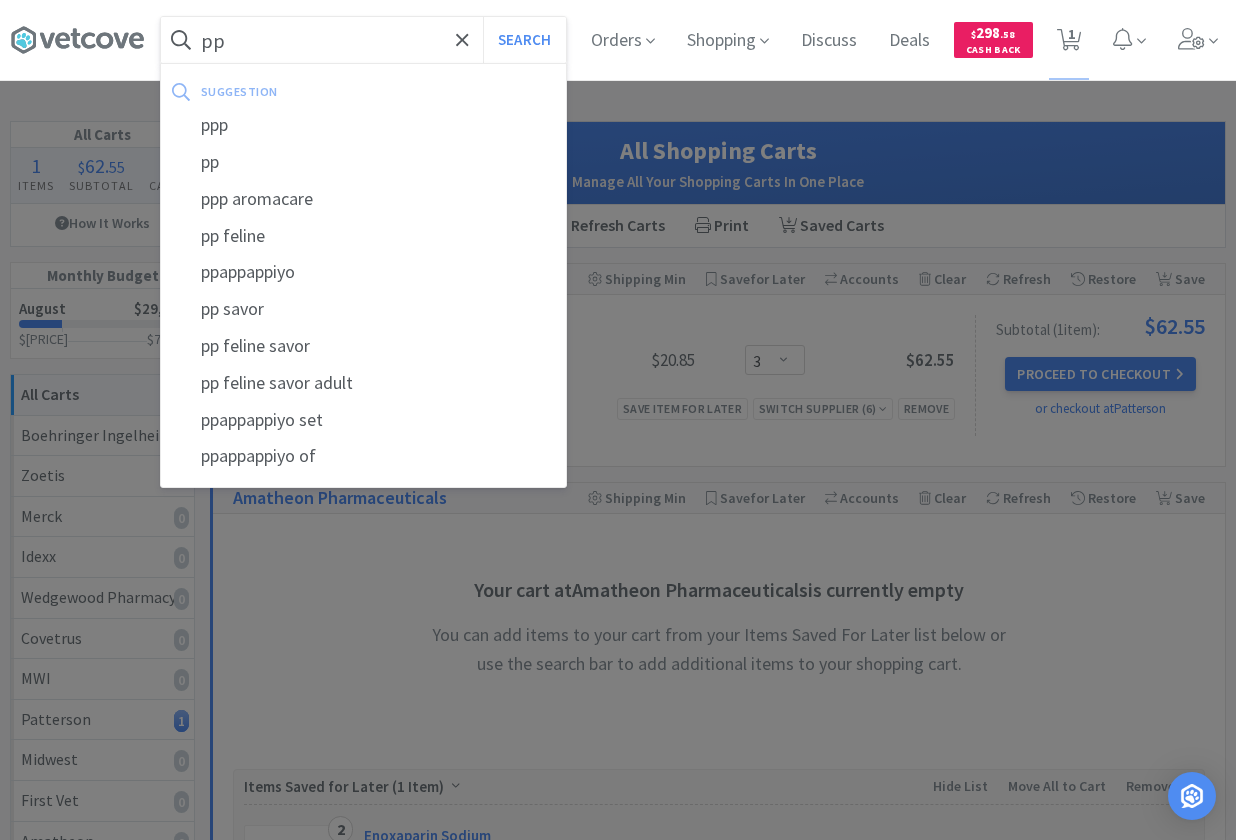 type on "p" 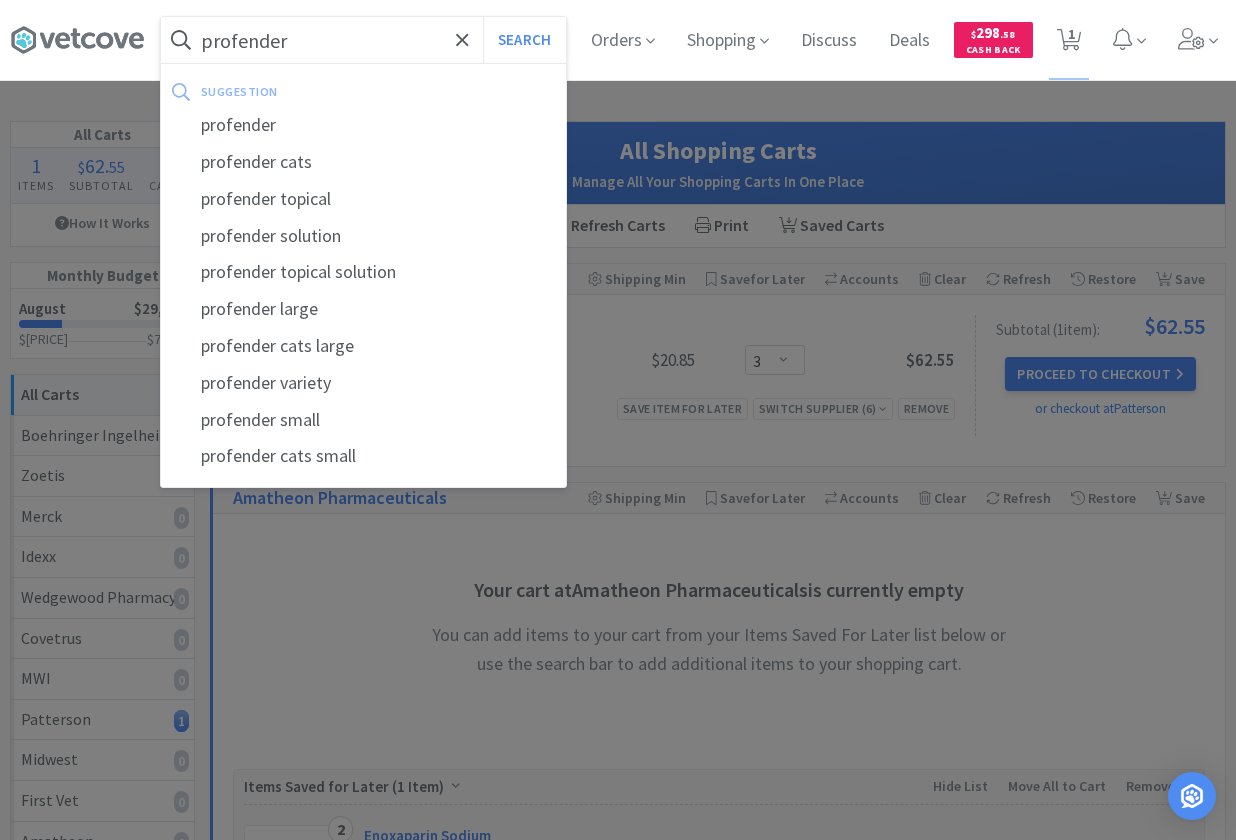 type on "profender" 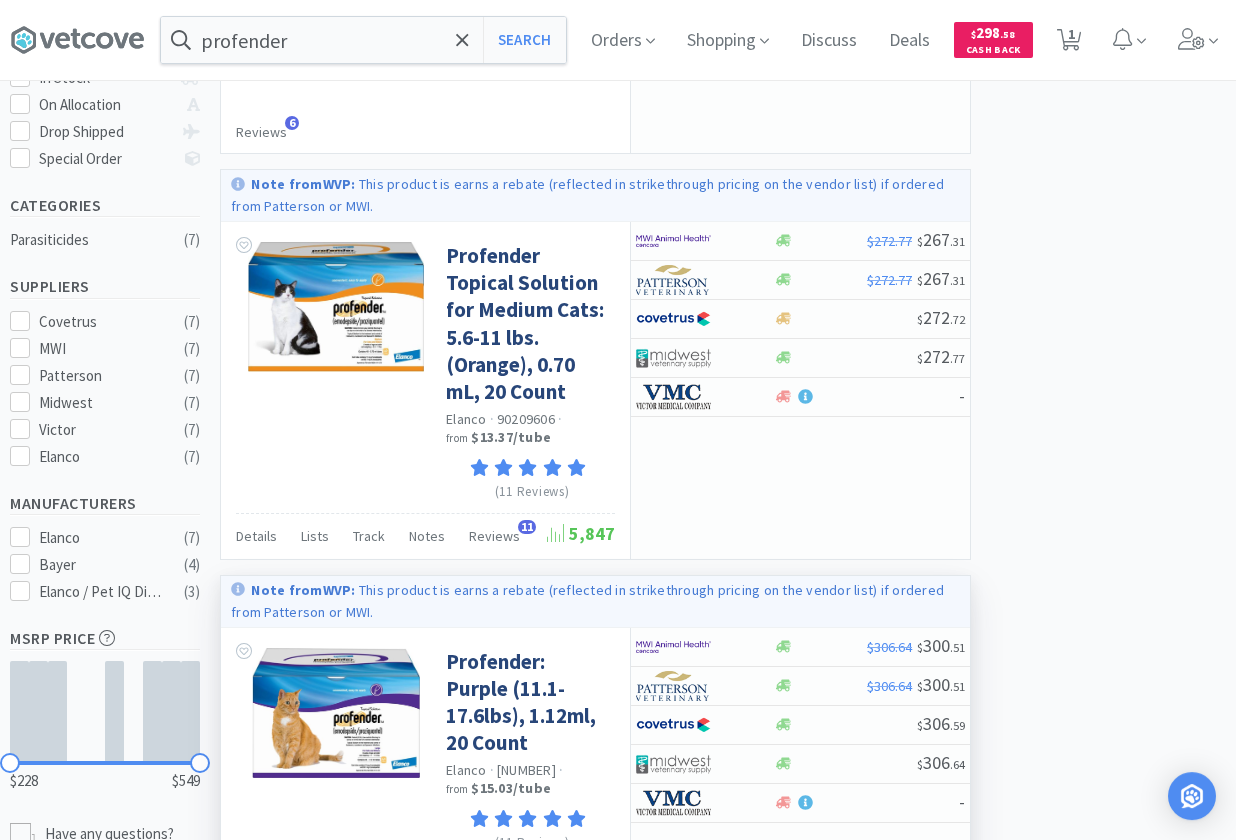 scroll, scrollTop: 0, scrollLeft: 0, axis: both 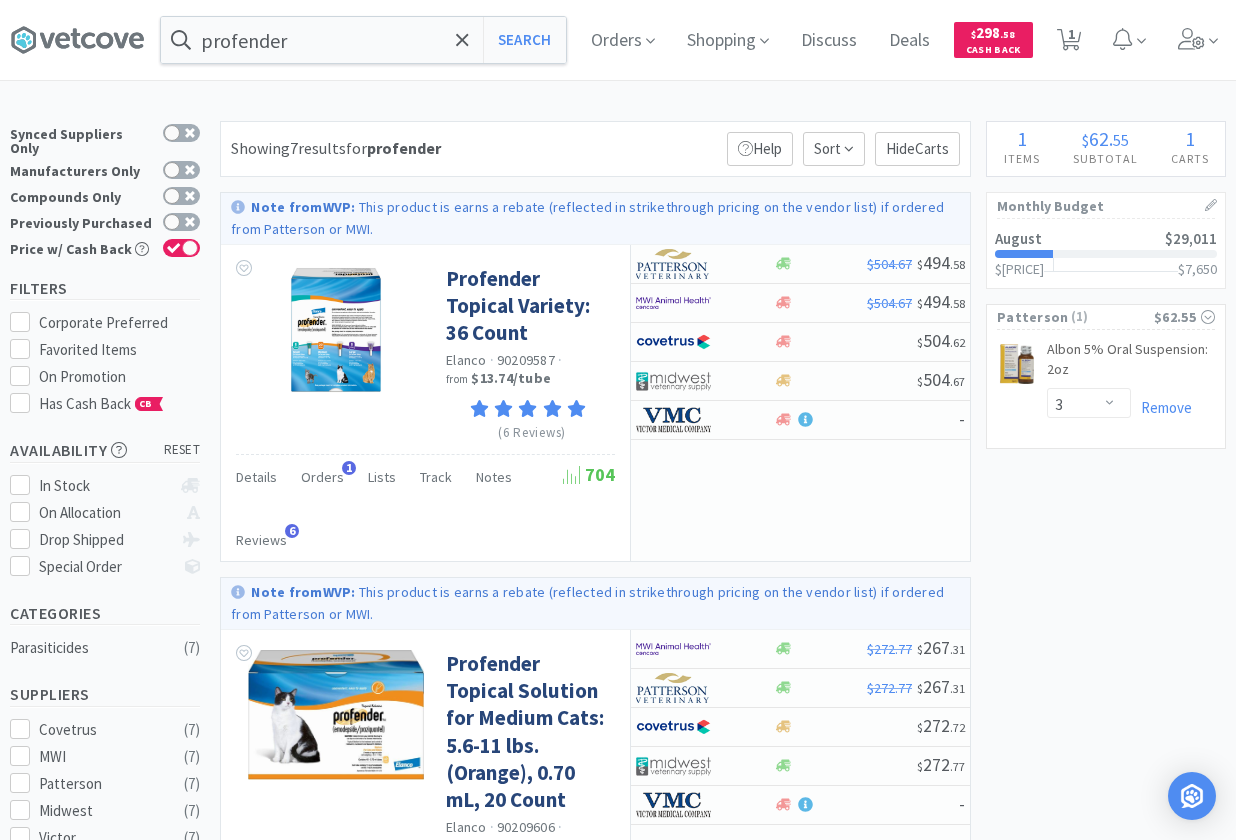 click on "× Filter Results Synced Suppliers Only     Manufacturers Only     Compounds Only     Previously Purchased     Price w/ Cash Back     Filters   Corporate Preferred   Favorited Items   On Promotion   Has Cash Back  CB Availability    reset In Stock     On Allocation     Drop Shipped     Special Order     Categories Parasiticides ( 7 ) Suppliers   Covetrus ( 7 )   MWI ( 7 )   Patterson ( 7 )   Midwest ( 7 )   Victor ( 7 )   Elanco ( 7 ) Manufacturers   Elanco ( 7 )   Bayer ( 4 )   Elanco / Pet IQ Direct Direct ( 3 ) MSRP Price   $228 $549 Have any questions? Start a Live Chat Showing  7  results  for  profender     Filters  Help Sort   Hide  Carts   Note from  WVP :     This product is earns a rebate (reflected in strikethrough pricing on the vendor list) if ordered from Patterson or MWI.
Profender Topical Variety: 36 Count Elanco · 90209587 · from     $13.74 / tube   (6 Reviews)     Details     Orders 1     Lists     Track     Notes     Reviews 6     704 $504.67 $ 494 . 58 $504.67 $ 494 . 58 $ 504 . 62 $ ." at bounding box center (618, 1539) 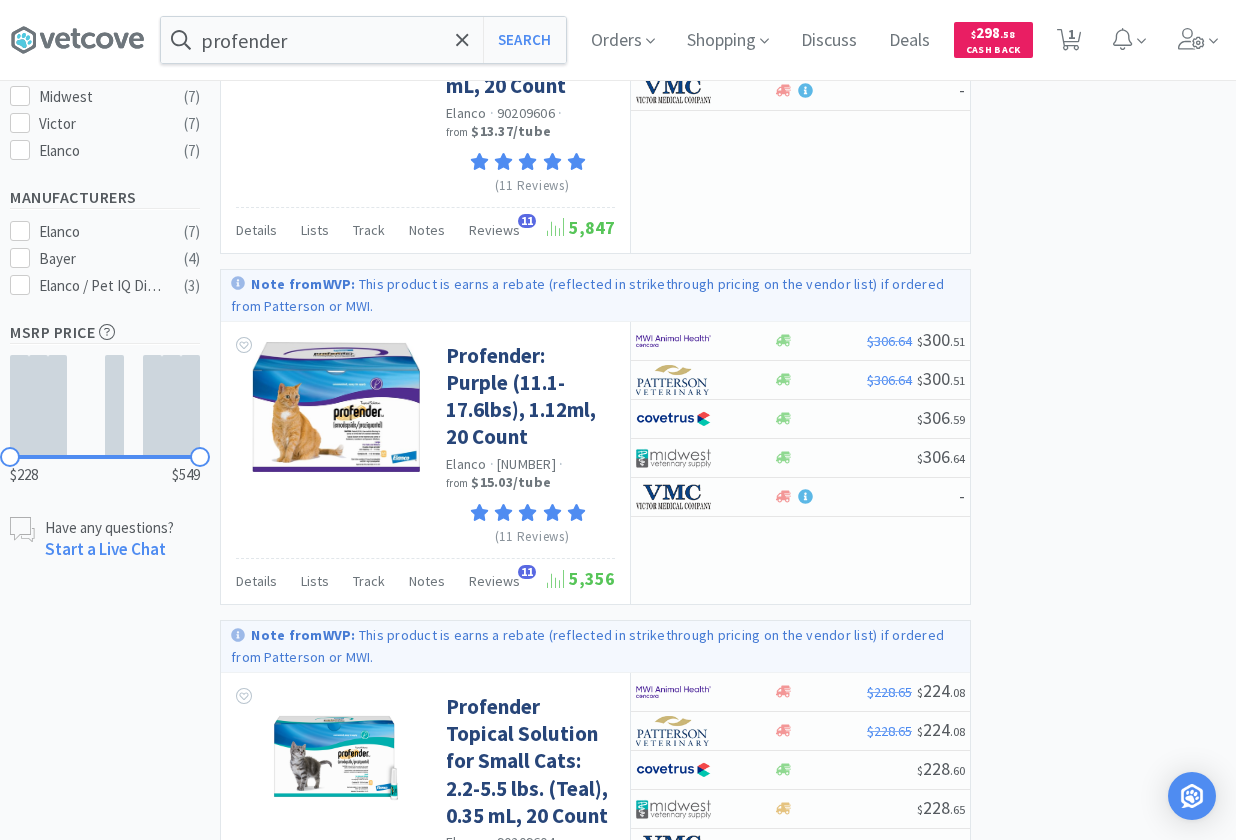 scroll, scrollTop: 816, scrollLeft: 0, axis: vertical 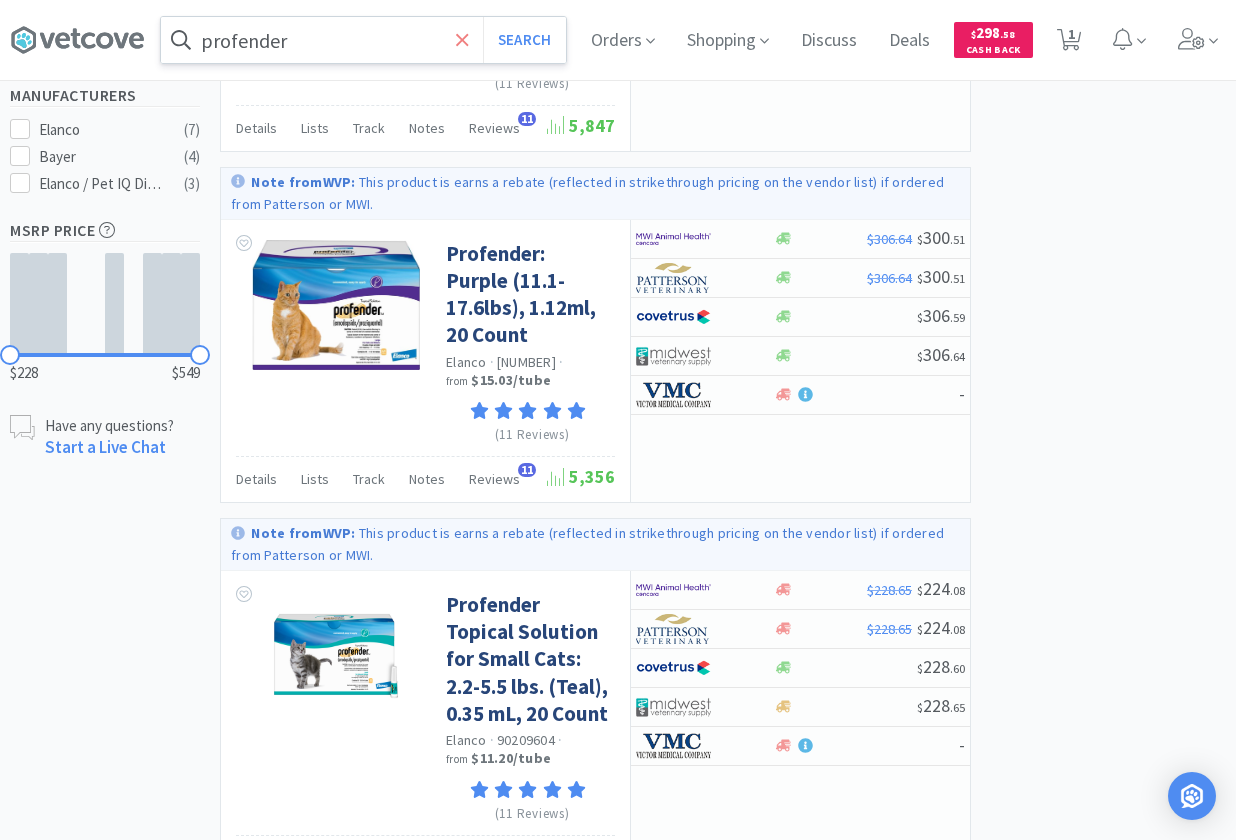 click 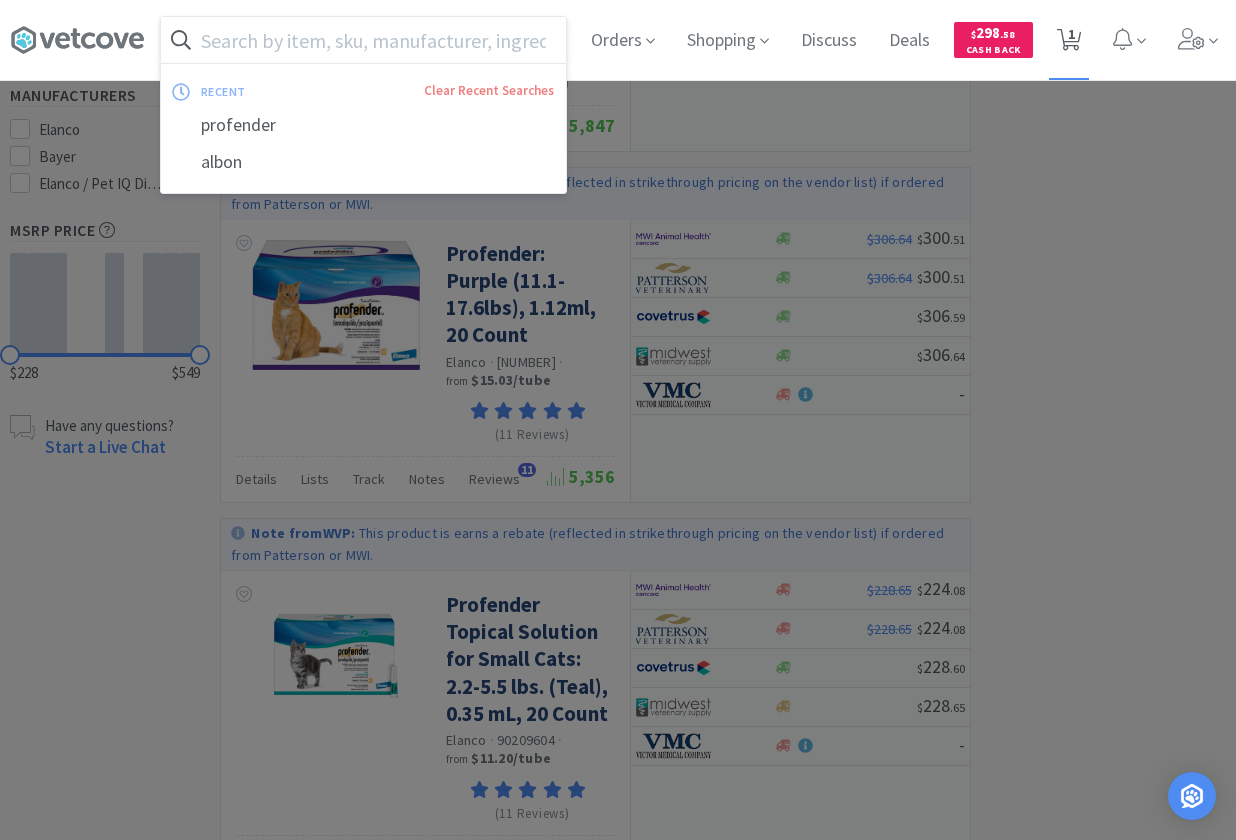 click on "1" at bounding box center [1069, 40] 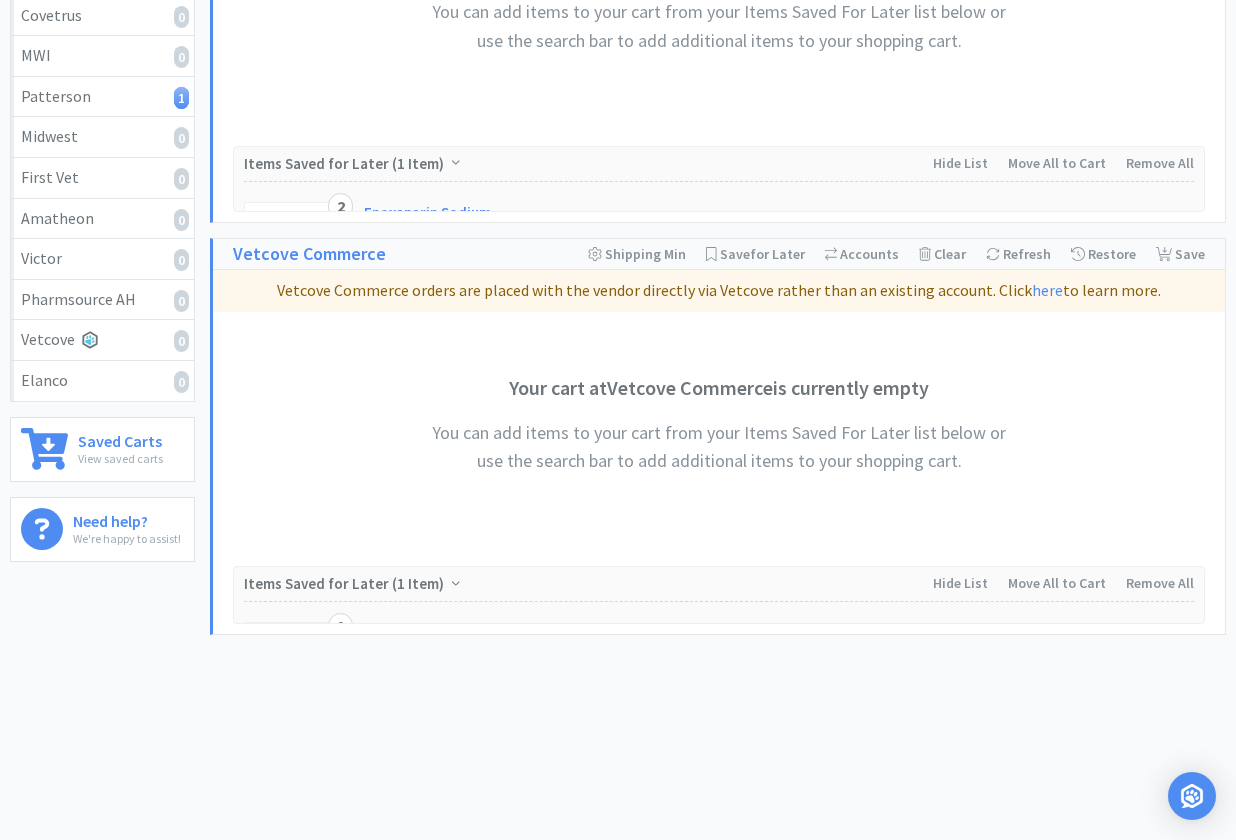 scroll, scrollTop: 0, scrollLeft: 0, axis: both 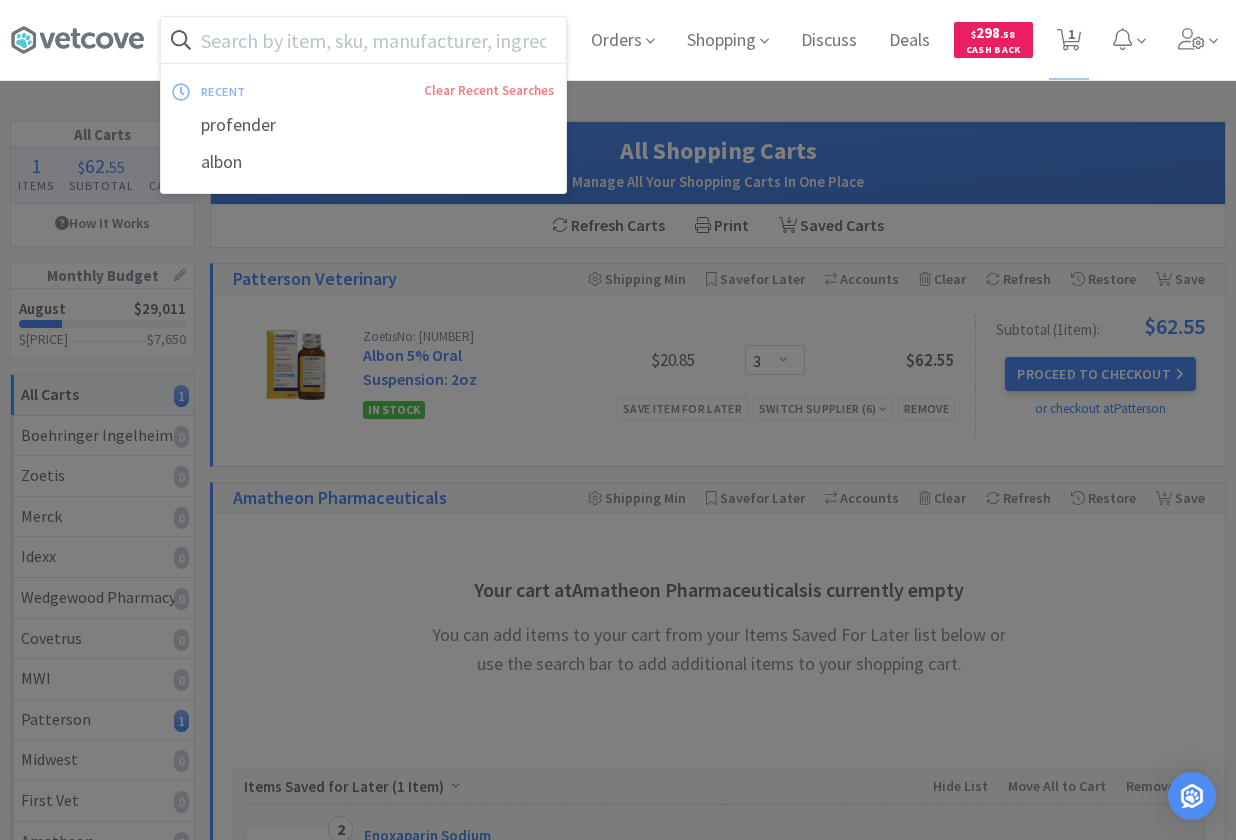 click at bounding box center [363, 40] 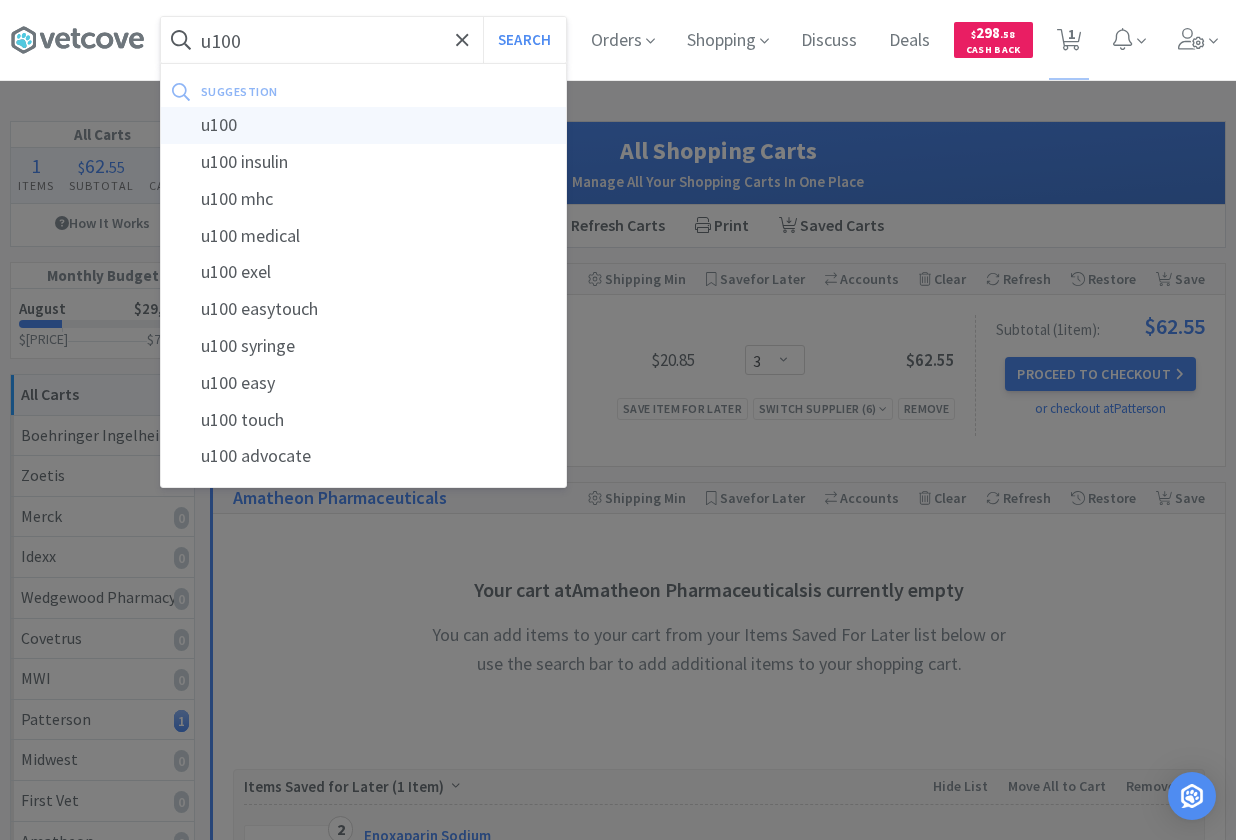 type on "u100" 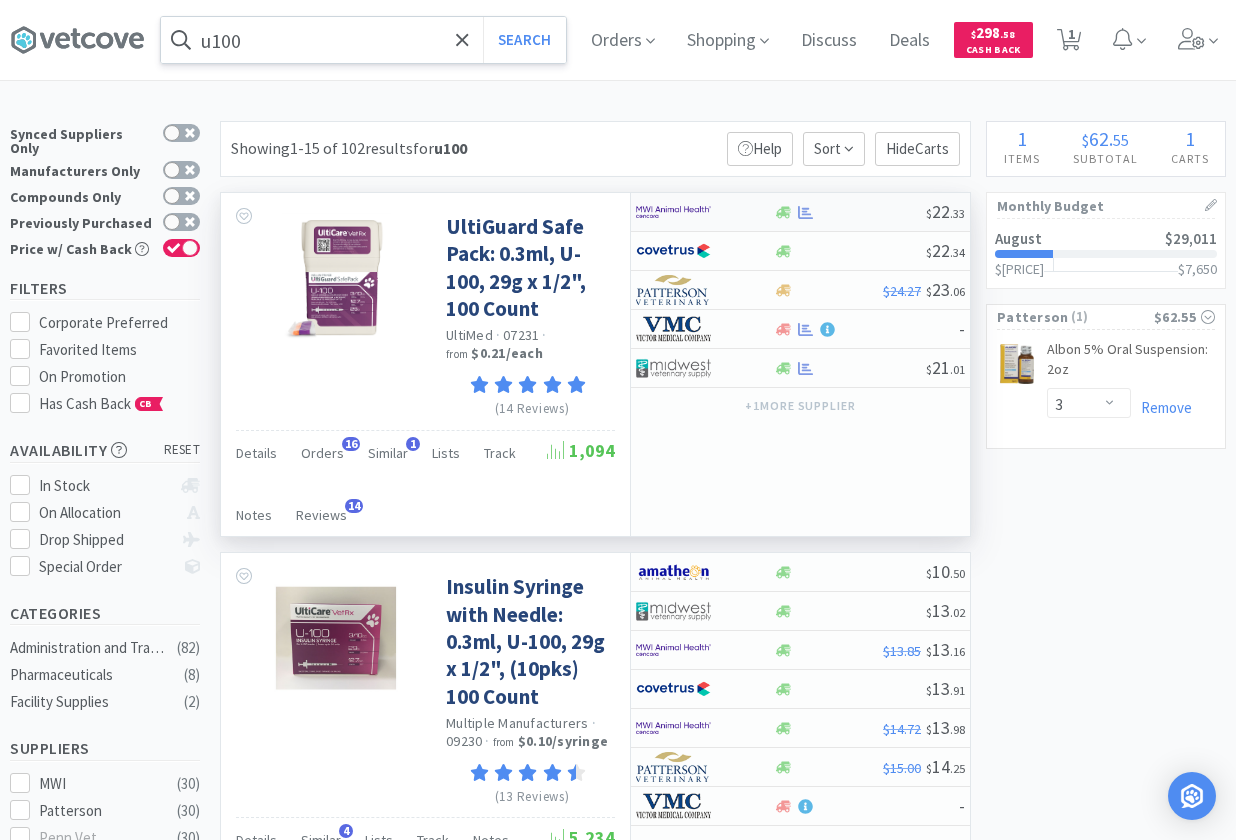 click at bounding box center (849, 212) 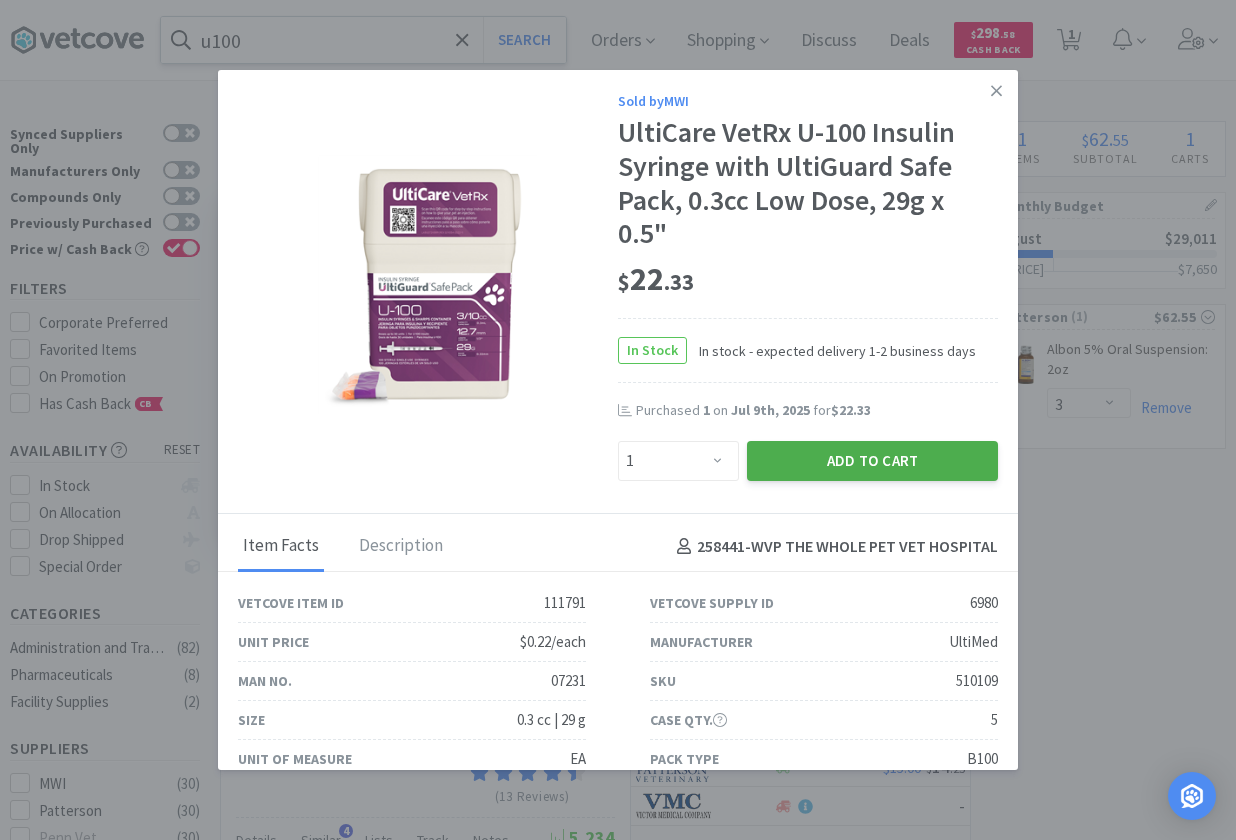 click on "Add to Cart" at bounding box center [872, 461] 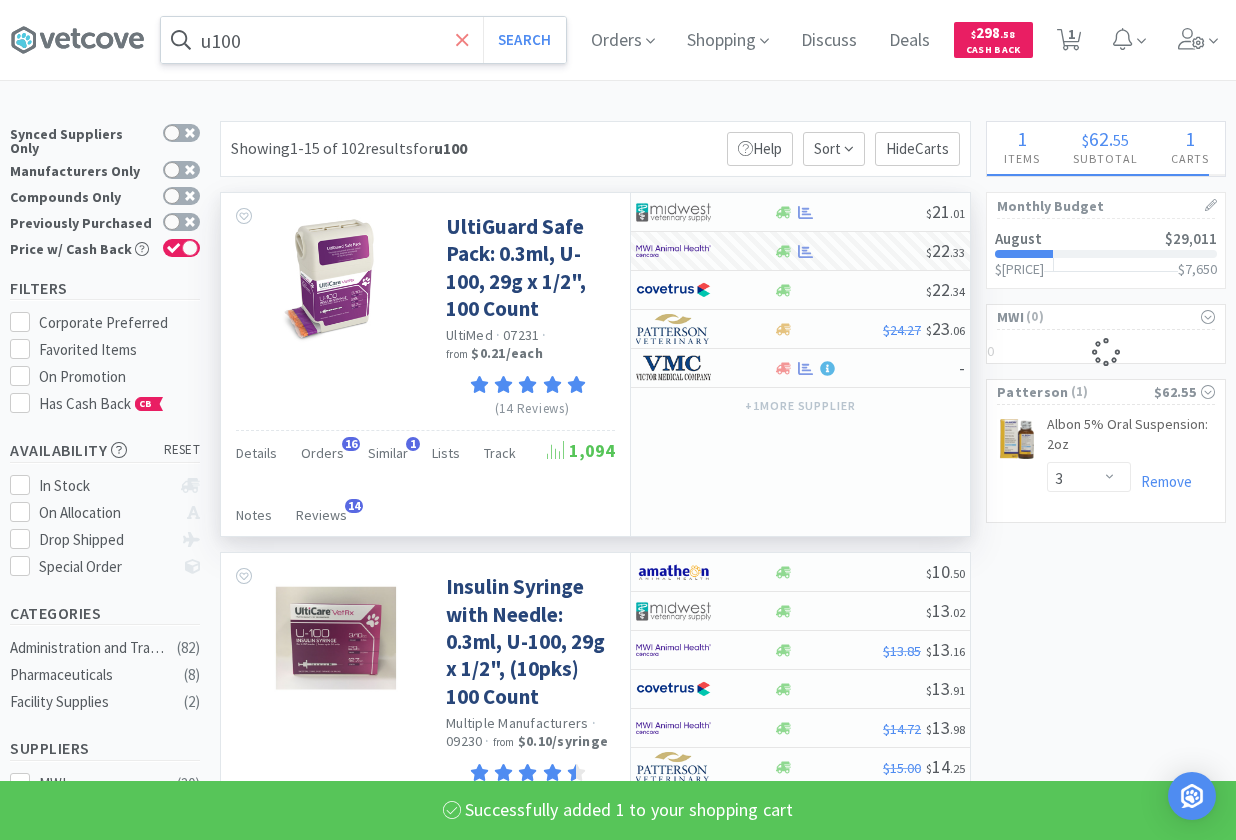 select on "1" 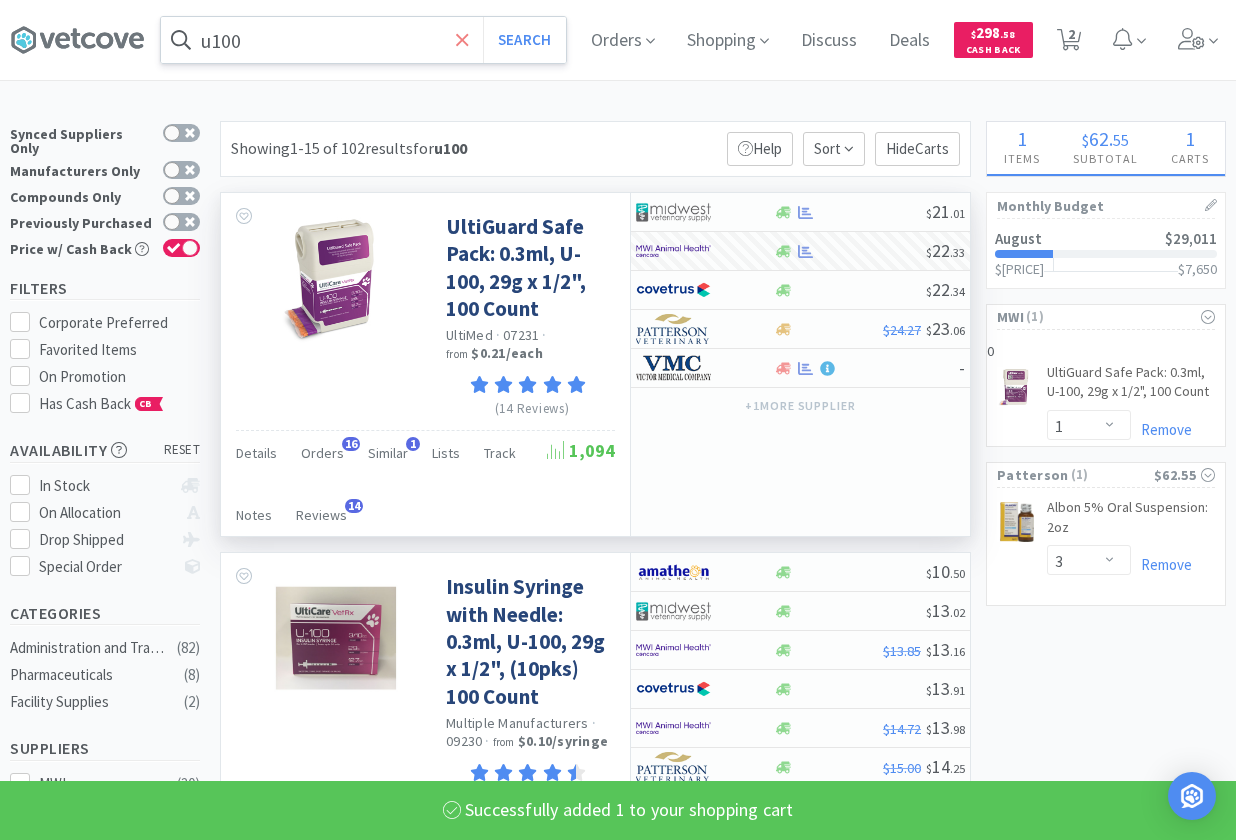 click 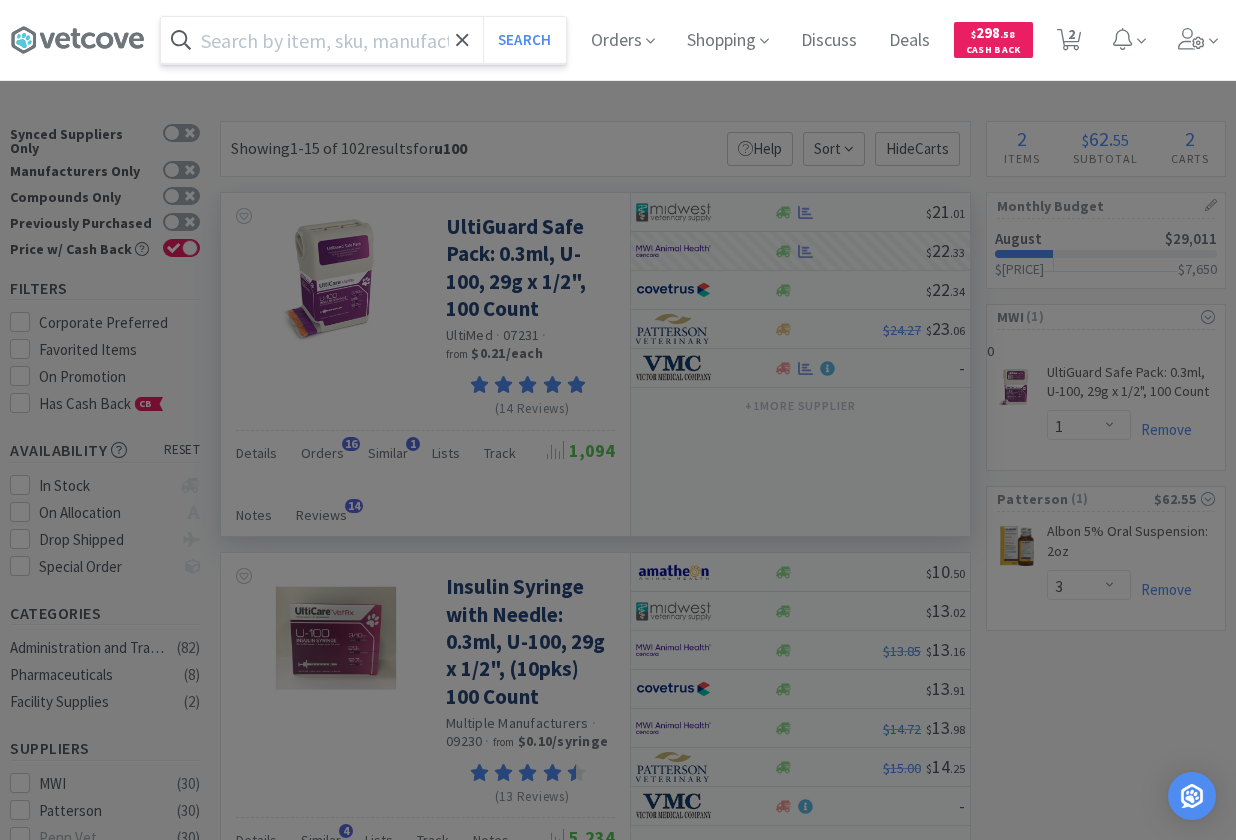 type on "e" 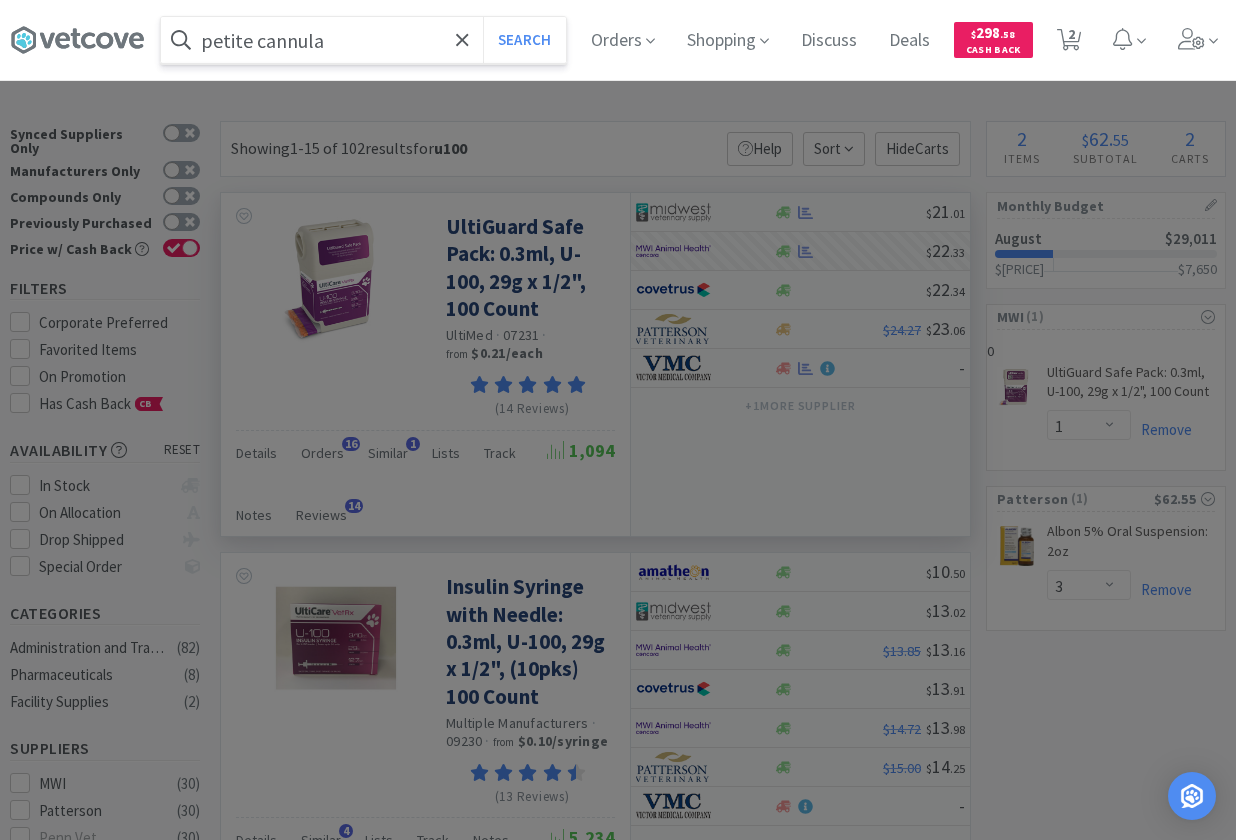 type on "petite cannula" 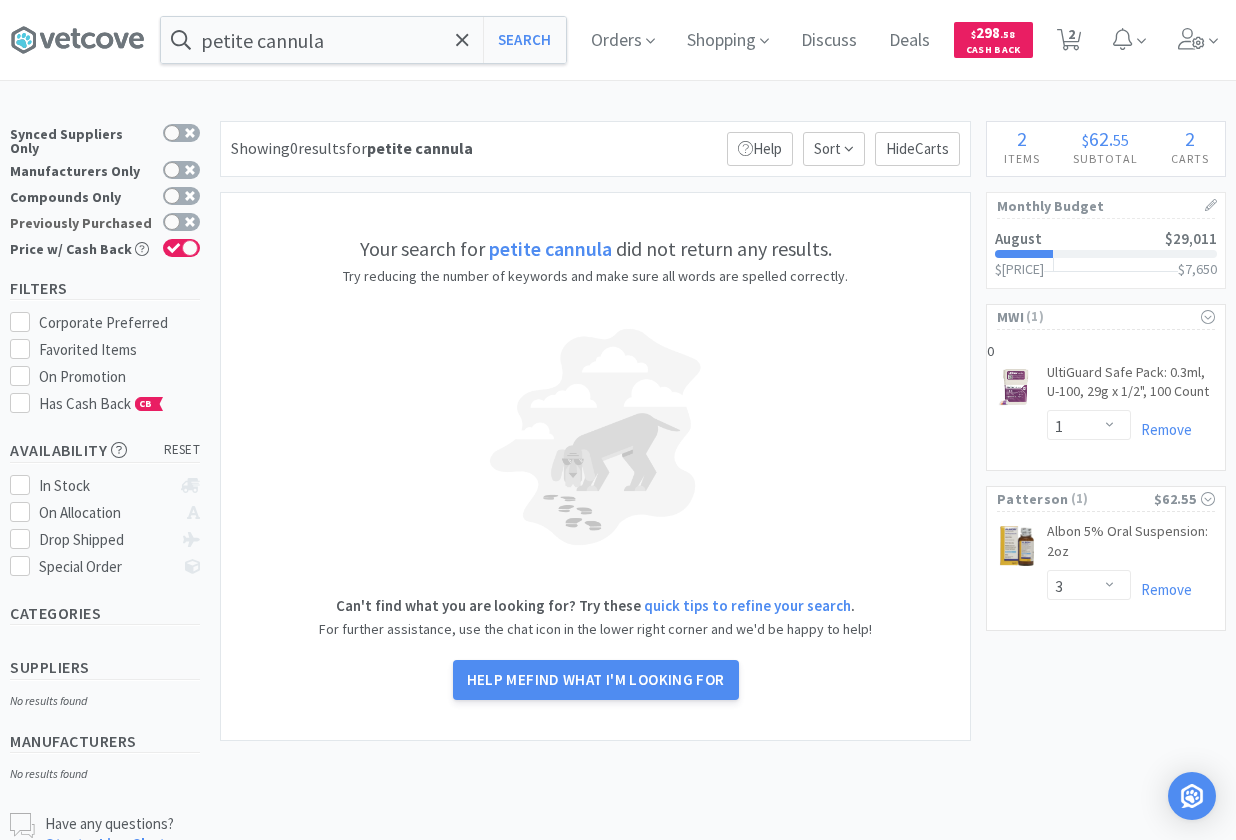 click on "Previously Purchased" at bounding box center (105, 223) 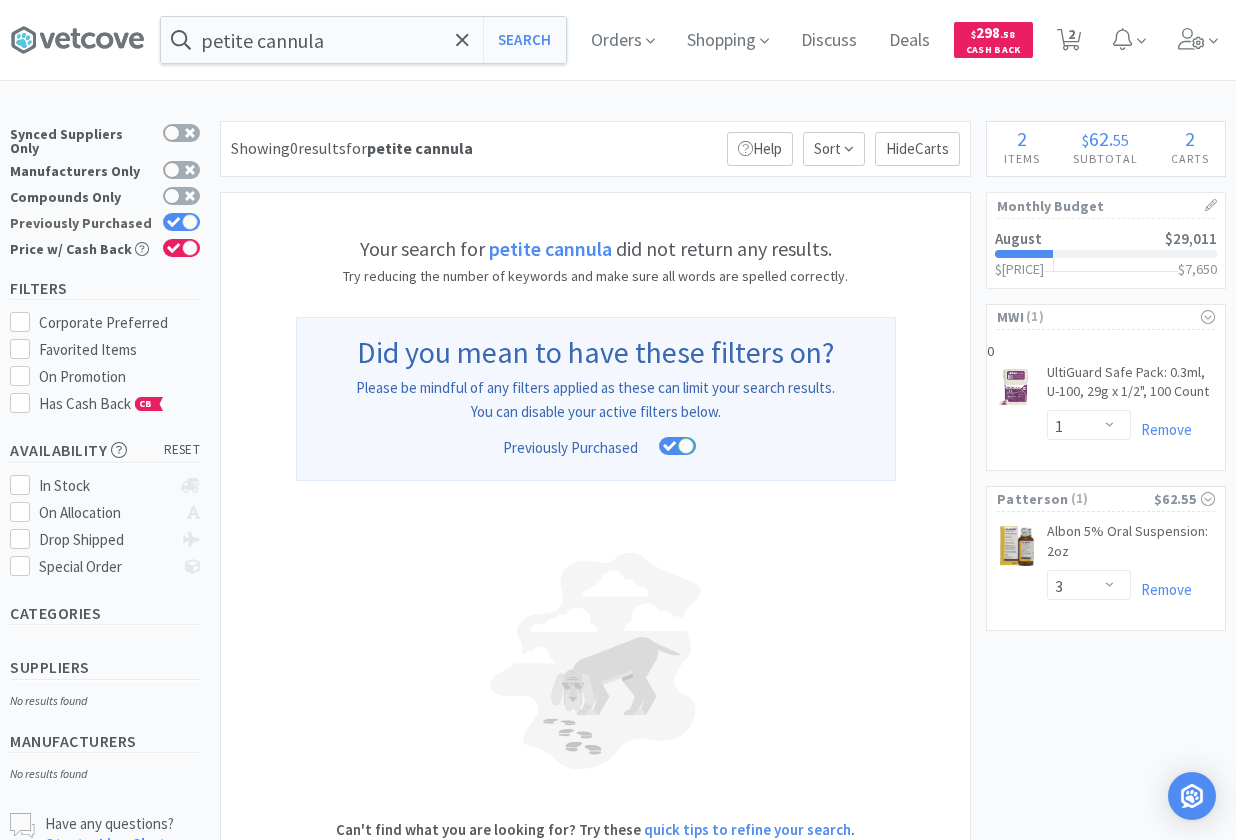 click on "Previously Purchased" at bounding box center [105, 223] 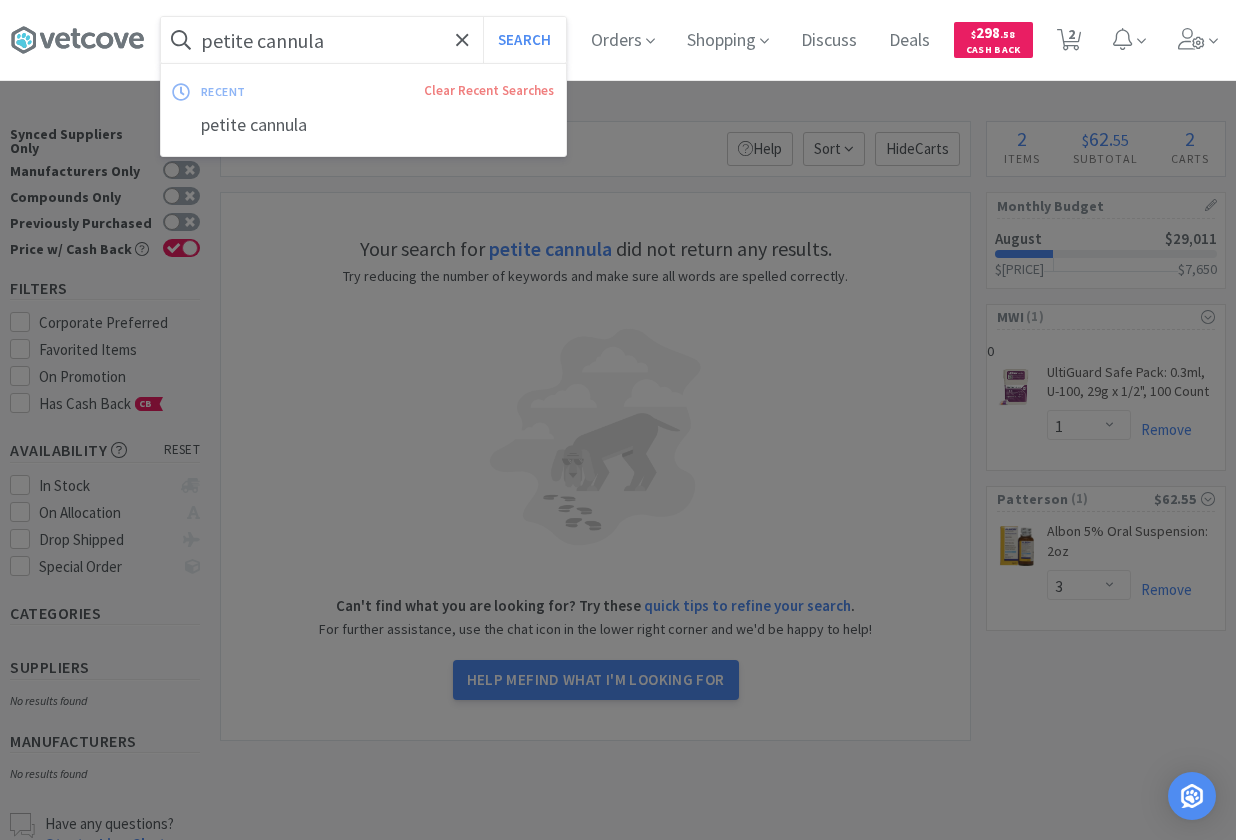 click on "petite cannula" at bounding box center (363, 40) 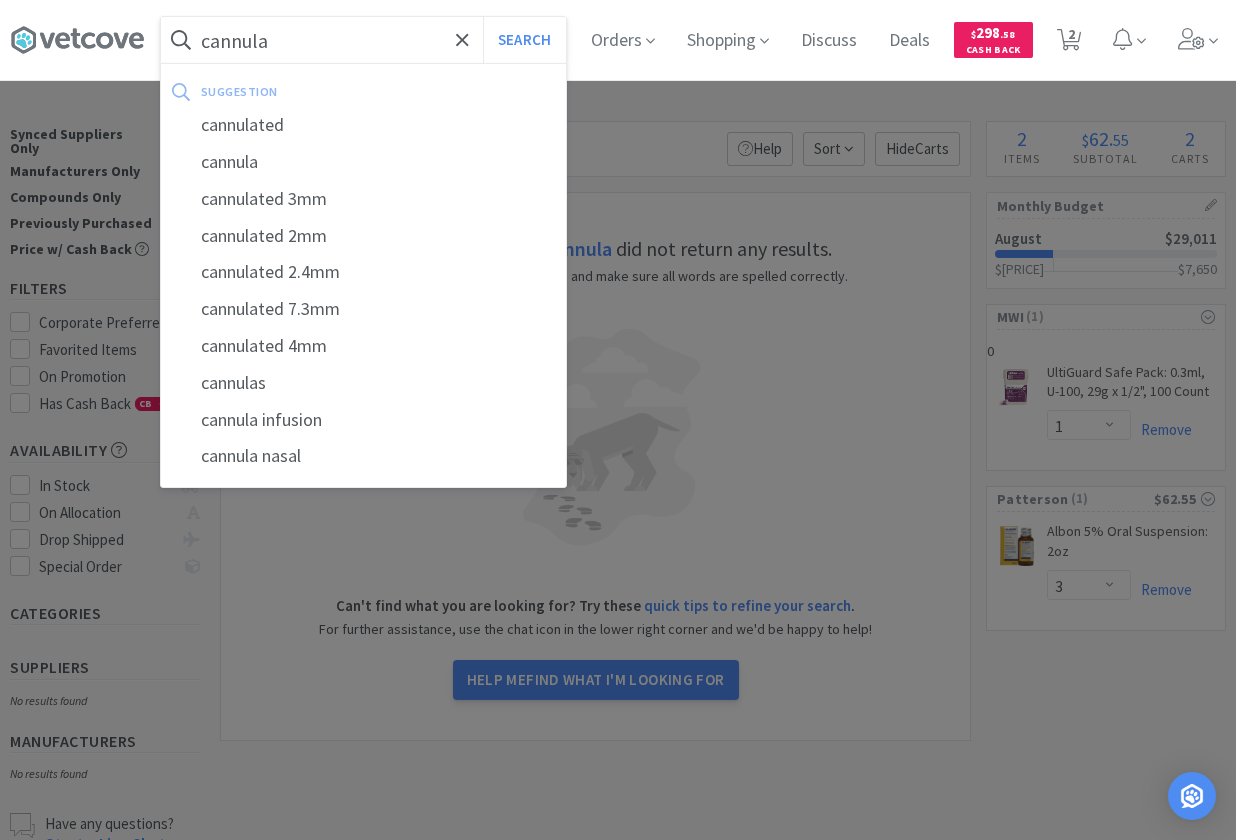 type on "cannula" 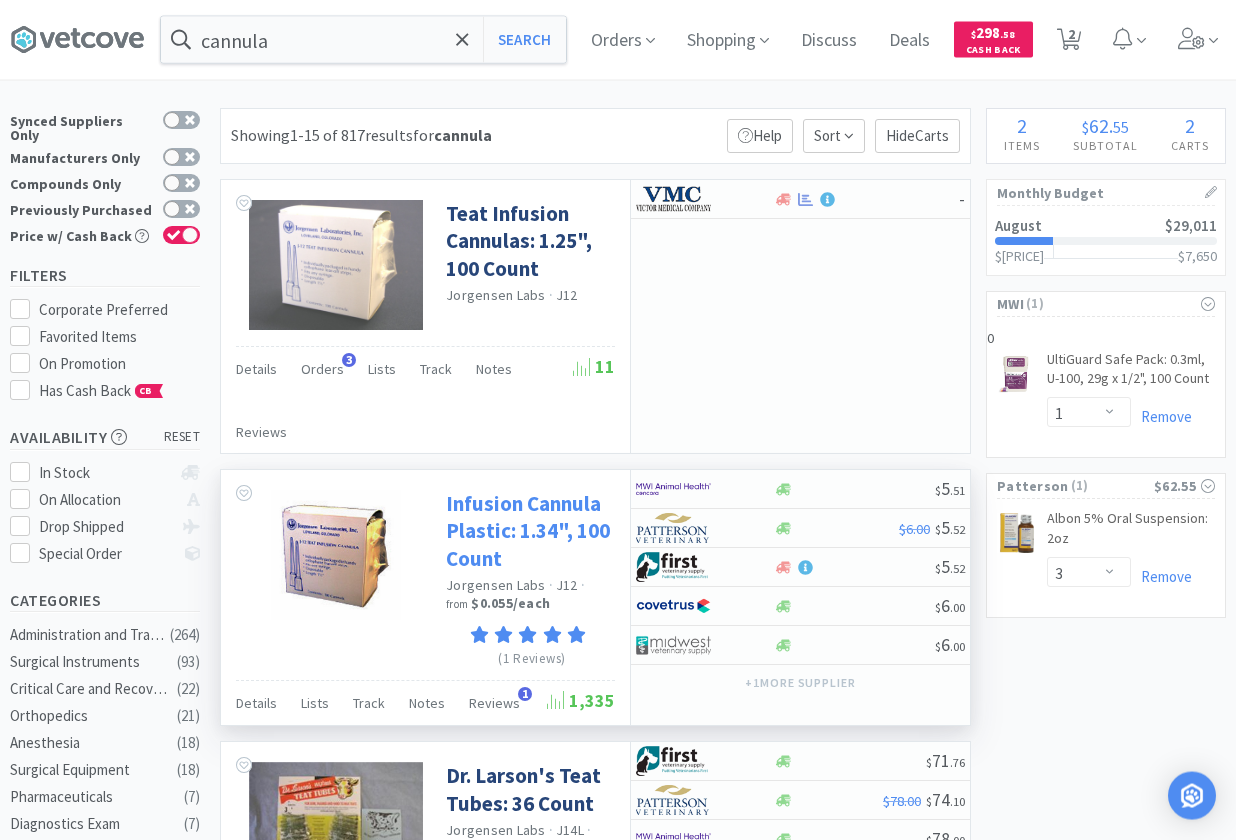 scroll, scrollTop: 0, scrollLeft: 0, axis: both 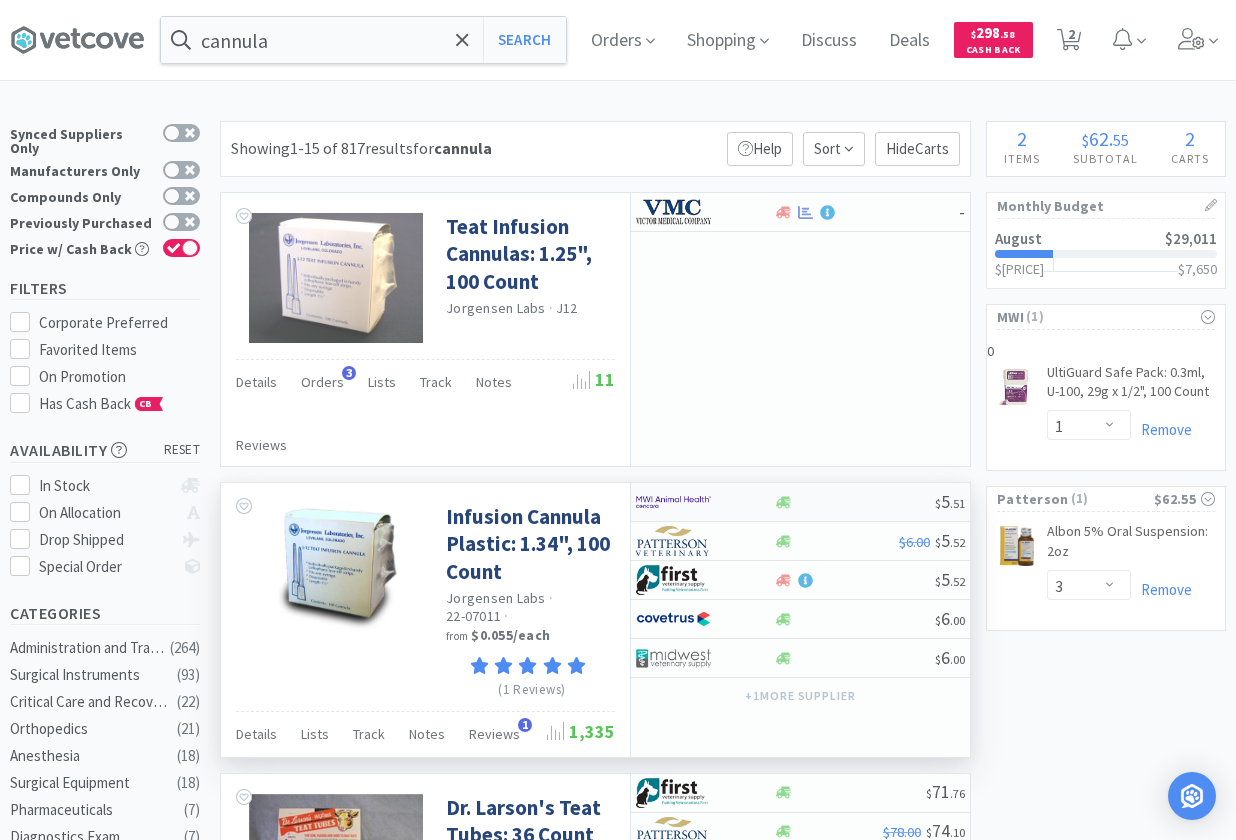 click at bounding box center [854, 502] 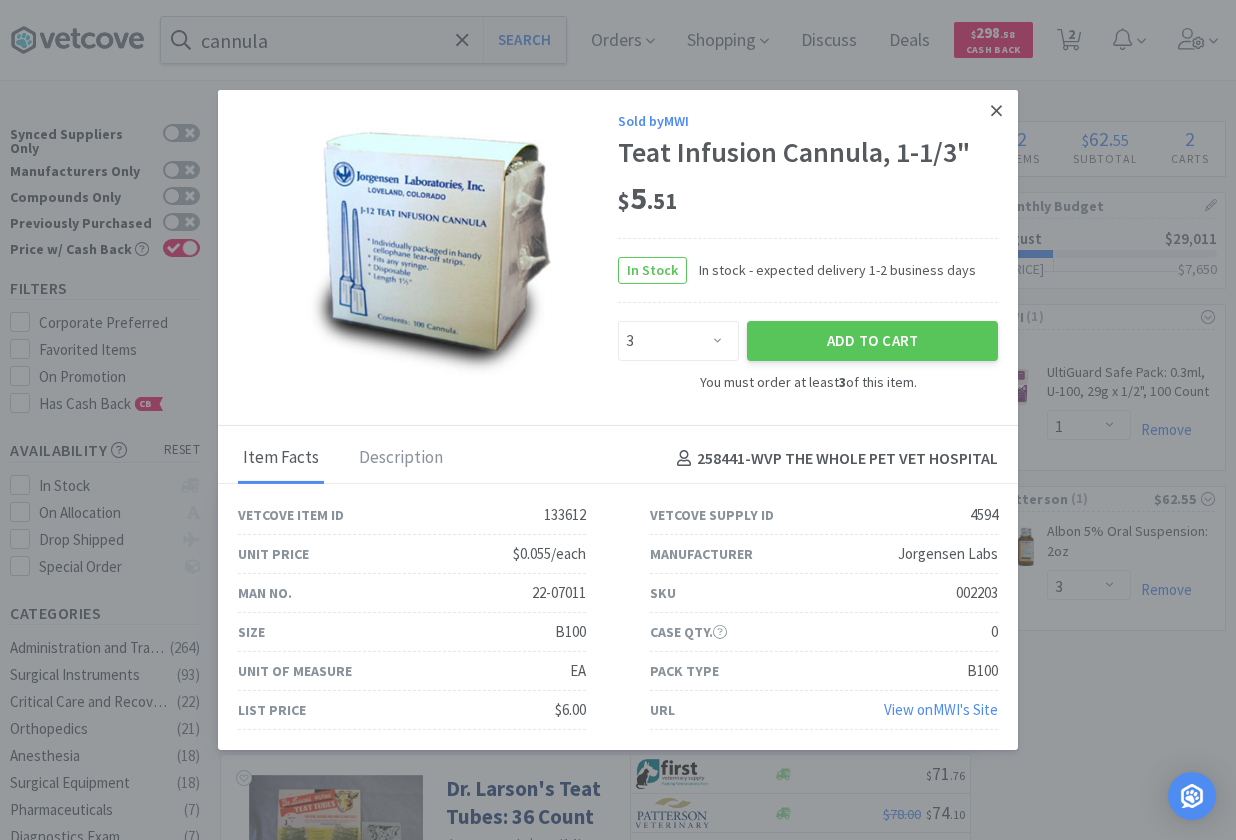 click 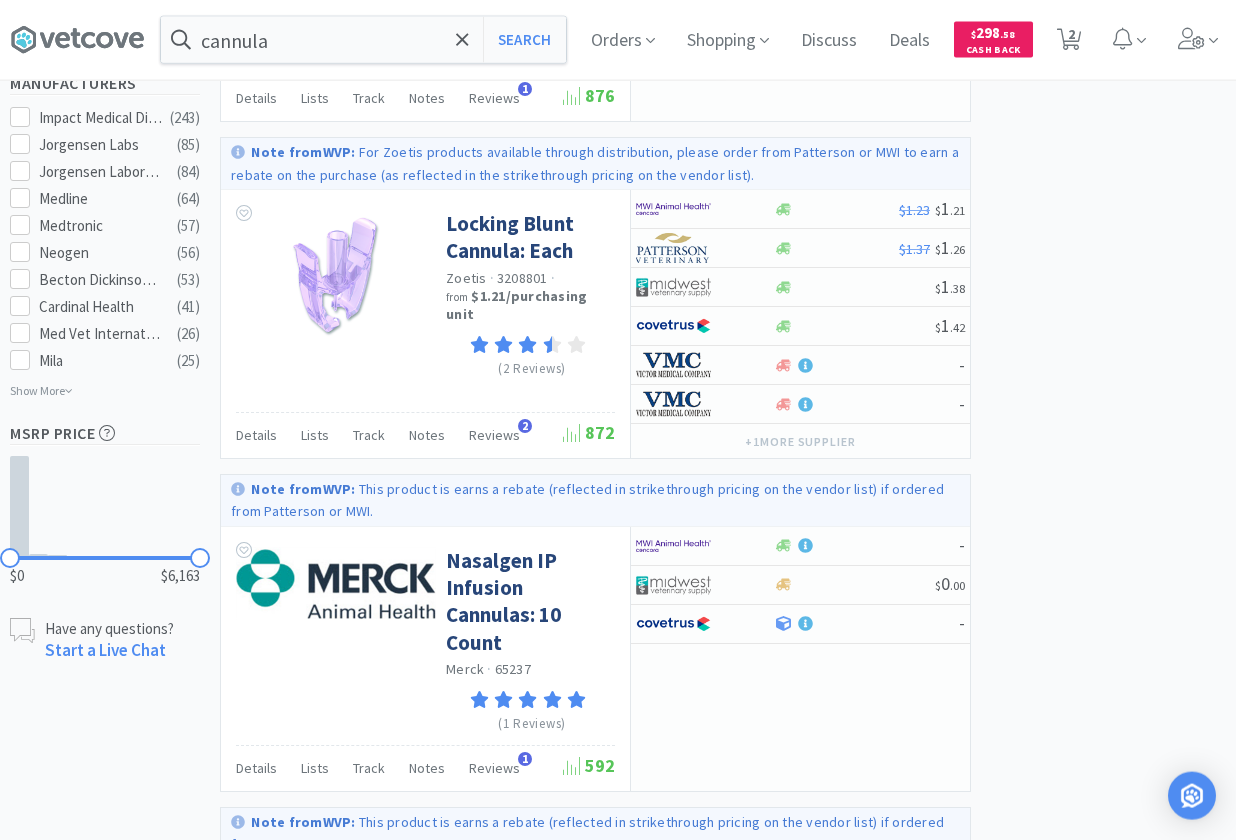 scroll, scrollTop: 1104, scrollLeft: 0, axis: vertical 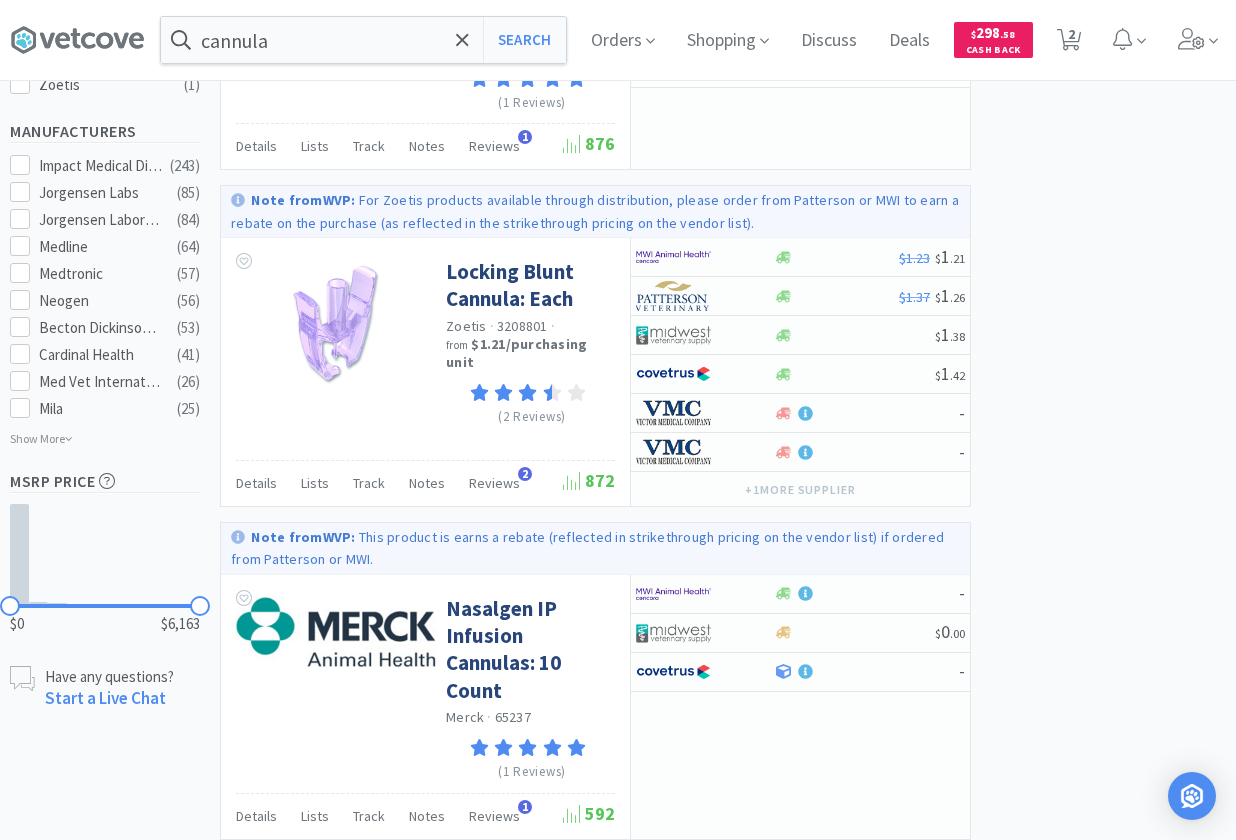 click on "× Filter Results Synced Suppliers Only     Manufacturers Only     Compounds Only     Previously Purchased     Price w/ Cash Back     Filters   Corporate Preferred   Favorited Items   On Promotion   Has Cash Back  CB Availability    reset In Stock     On Allocation     Drop Shipped     Special Order     Categories Administration and Transfusion ( 264 ) Surgical Instruments ( 93 ) Critical Care and Recovery ( 22 ) Orthopedics ( 21 ) Anesthesia ( 18 ) Surgical Equipment ( 18 ) Pharmaceuticals ( 7 ) Diagnostics Exam ( 7 ) Suppliers   Vetcove ( 314 )   Patterson ( 223 )   MWI ( 180 )   Midwest ( 174 )   Covetrus ( 106 )   Medline ( 84 )   Penn Vet ( 80 )   Victor ( 56 )   First Vet ( 25 )   Amatheon ( 2 )   Zoetis ( 1 ) Manufacturers   Impact Medical Direct ( 243 )   Jorgensen Labs ( 85 )   Jorgensen Laboratories Direct ( 84 )   Medline ( 64 )   Medtronic ( 57 )   Neogen ( 56 )   Becton Dickinson (BD) ( 53 )   Cardinal Health ( 41 )   Med Vet International Direct ( 26 )   Mila ( 25 ) Show More  MSRP Price   $0" at bounding box center (618, 1125) 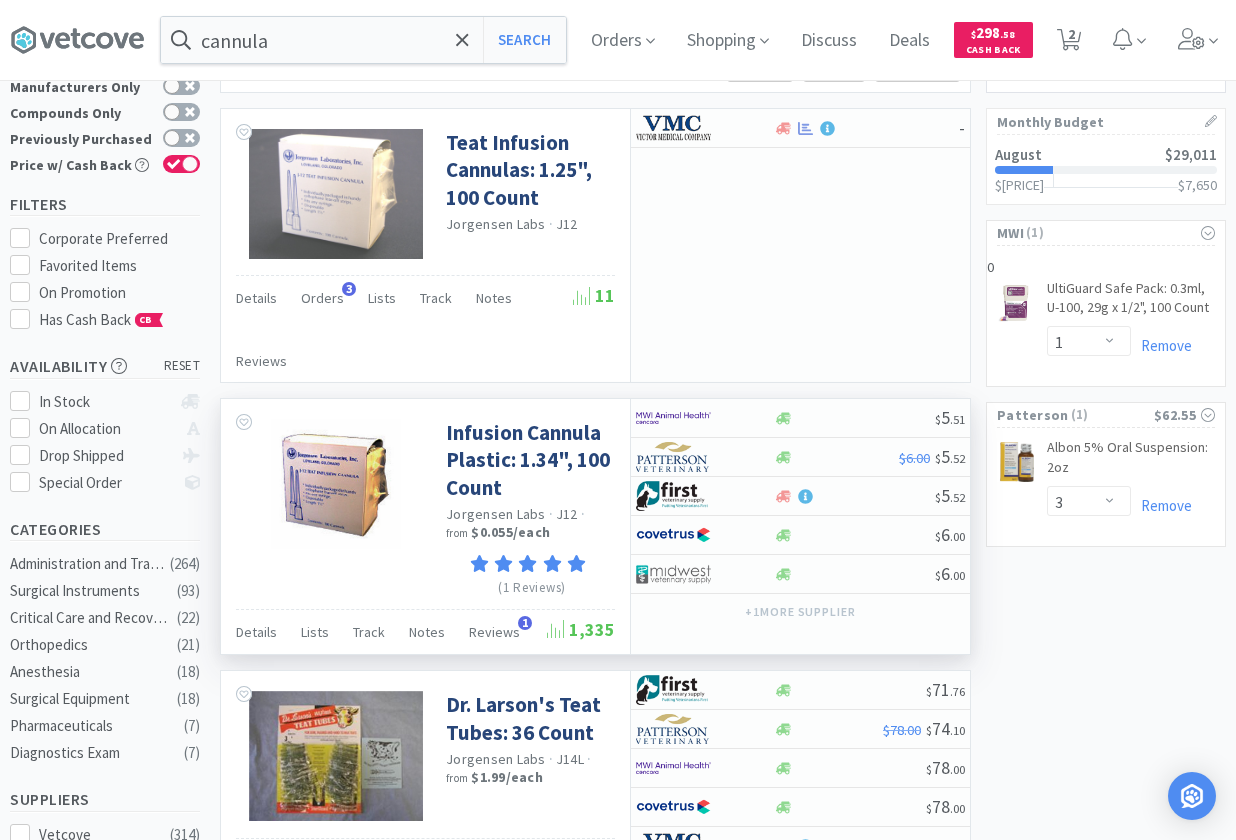 scroll, scrollTop: 0, scrollLeft: 0, axis: both 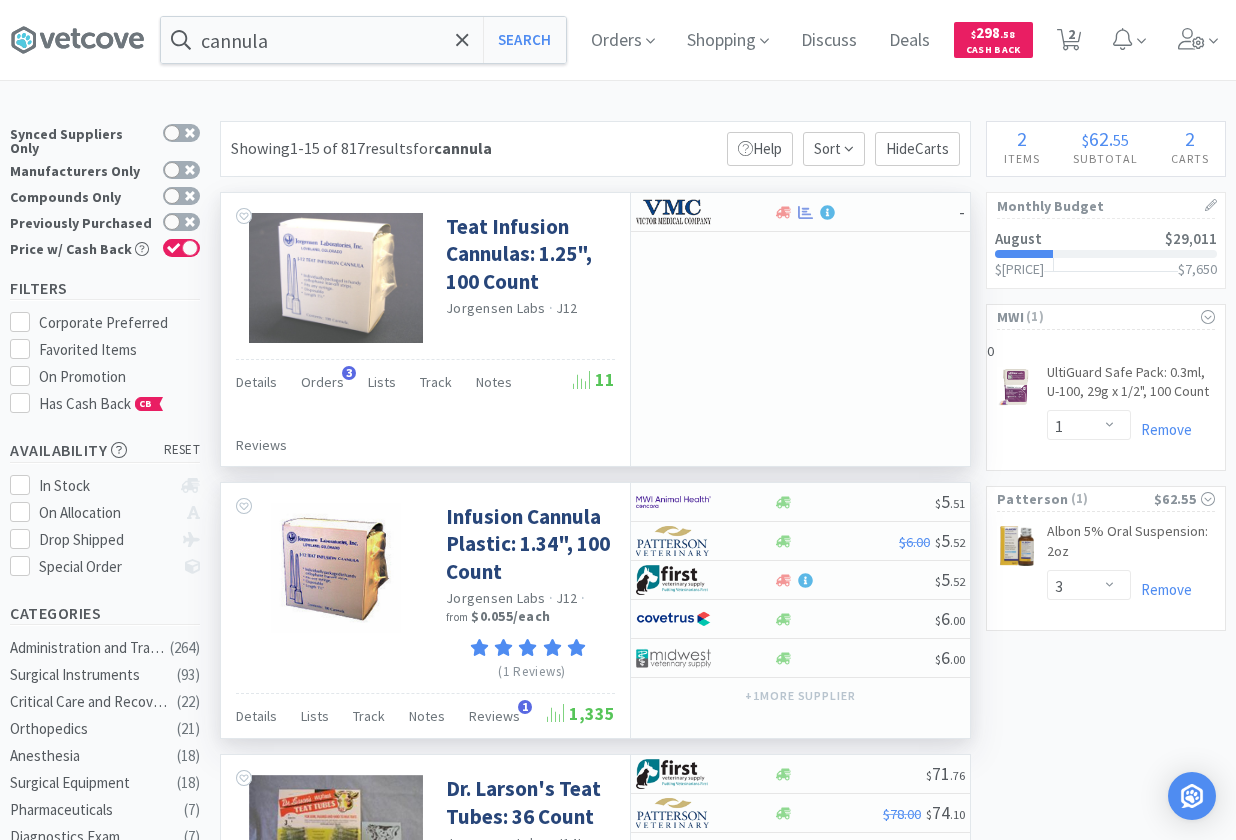 click on "-" at bounding box center (800, 329) 